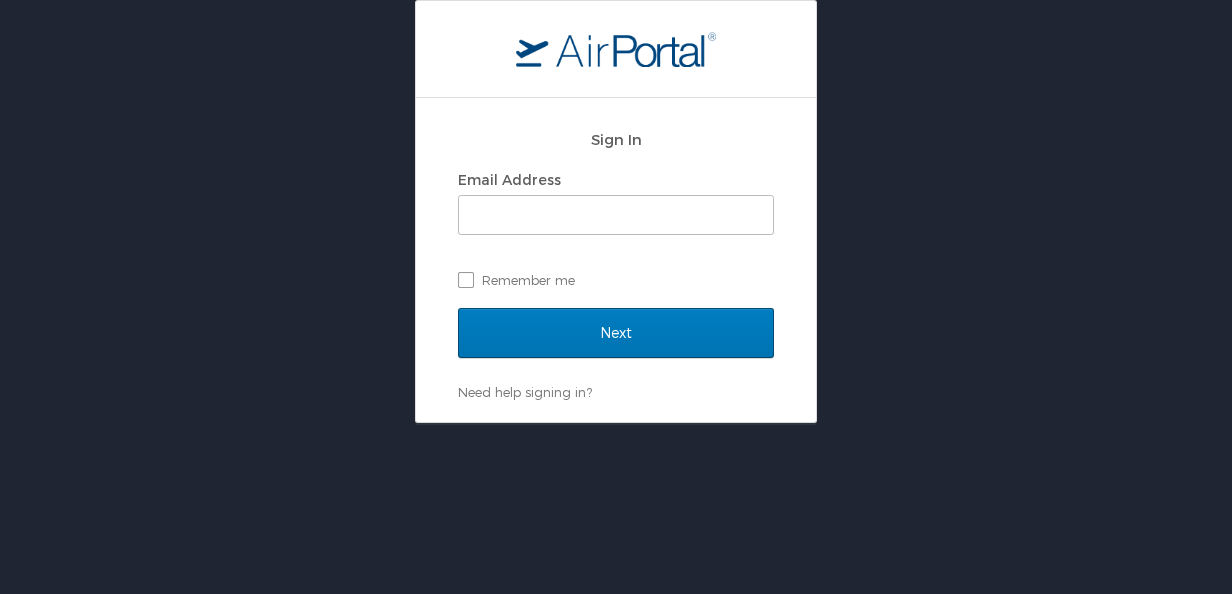 scroll, scrollTop: 0, scrollLeft: 0, axis: both 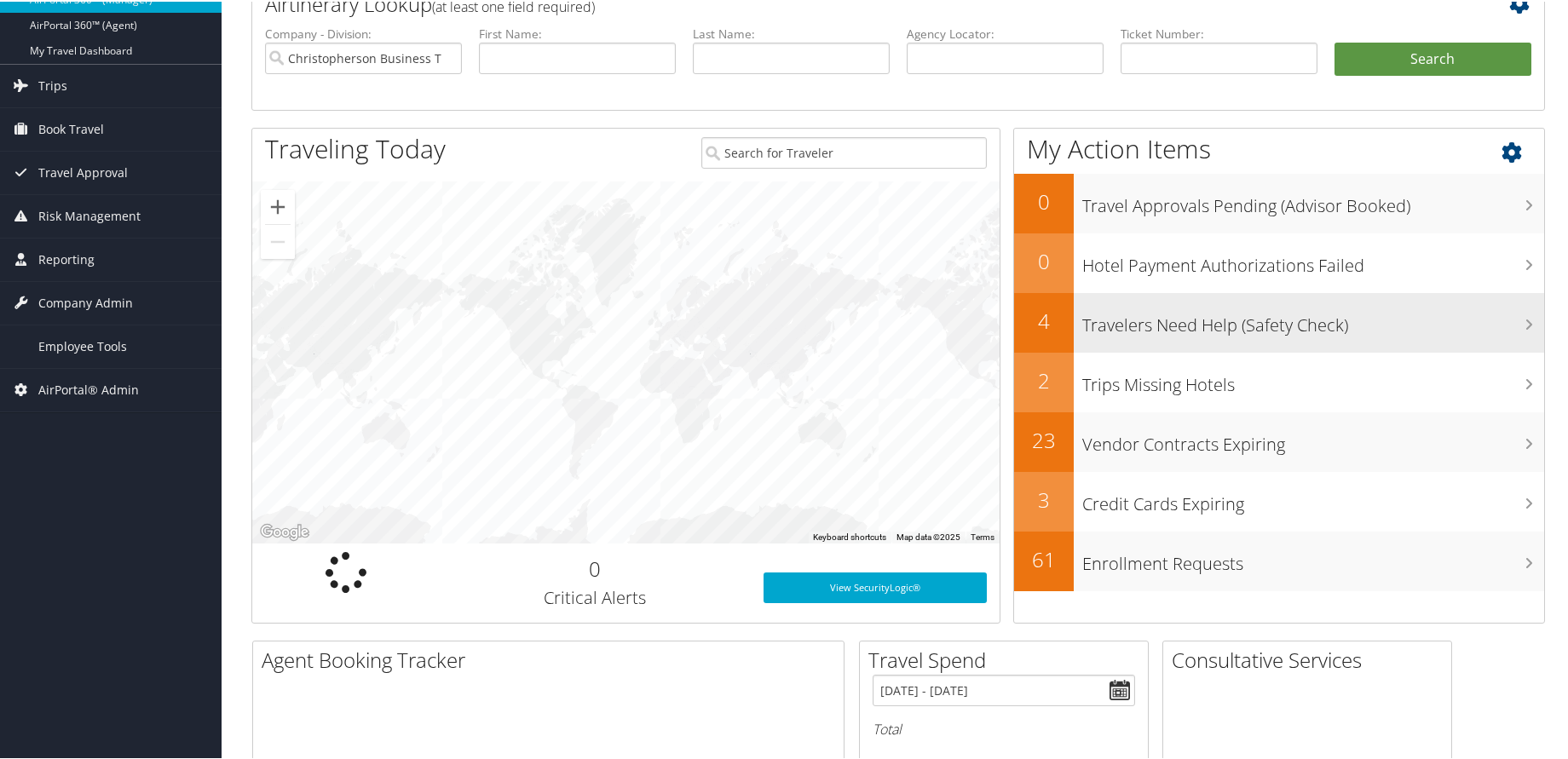 click on "Travelers Need Help (Safety Check)" at bounding box center (1313, 319) 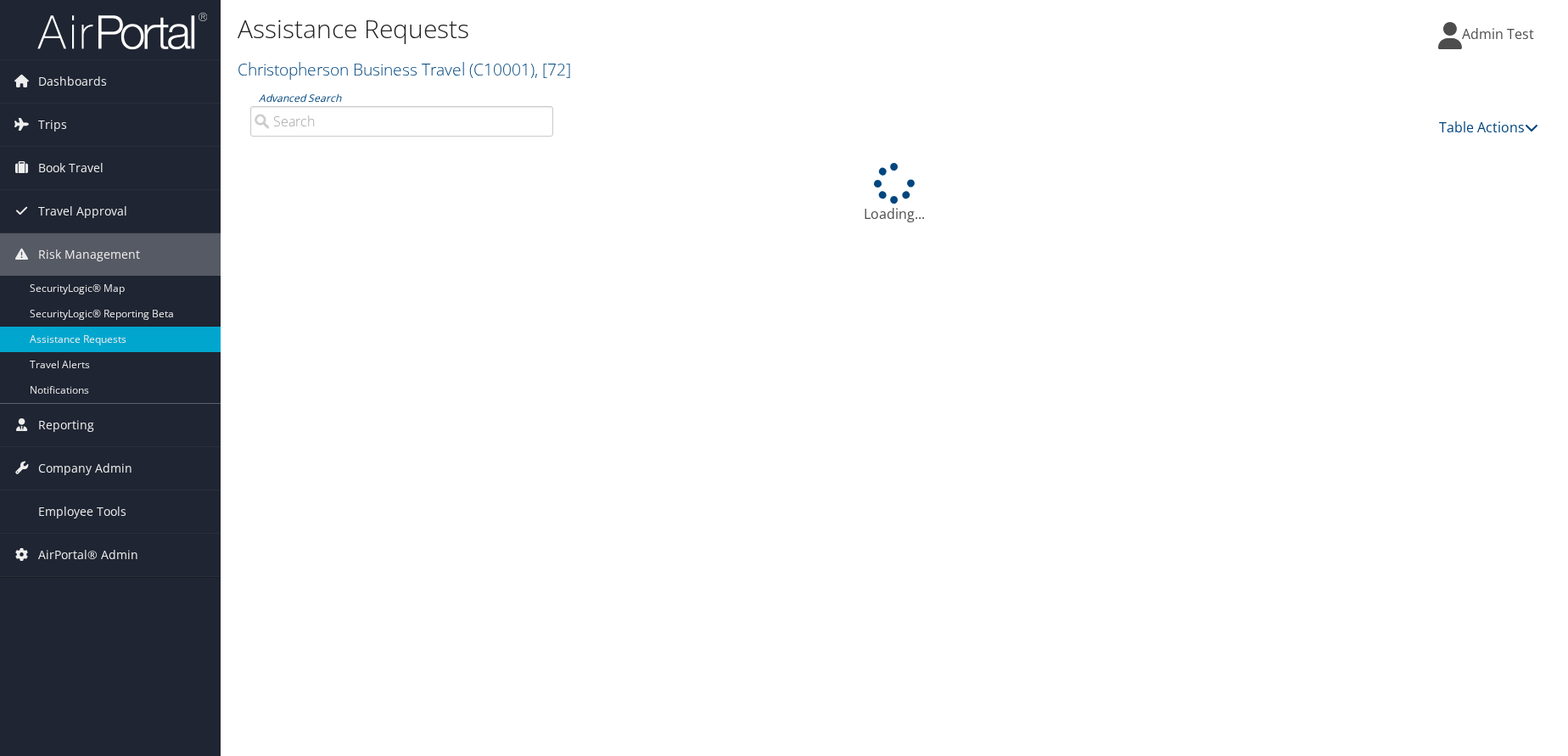 scroll, scrollTop: 0, scrollLeft: 0, axis: both 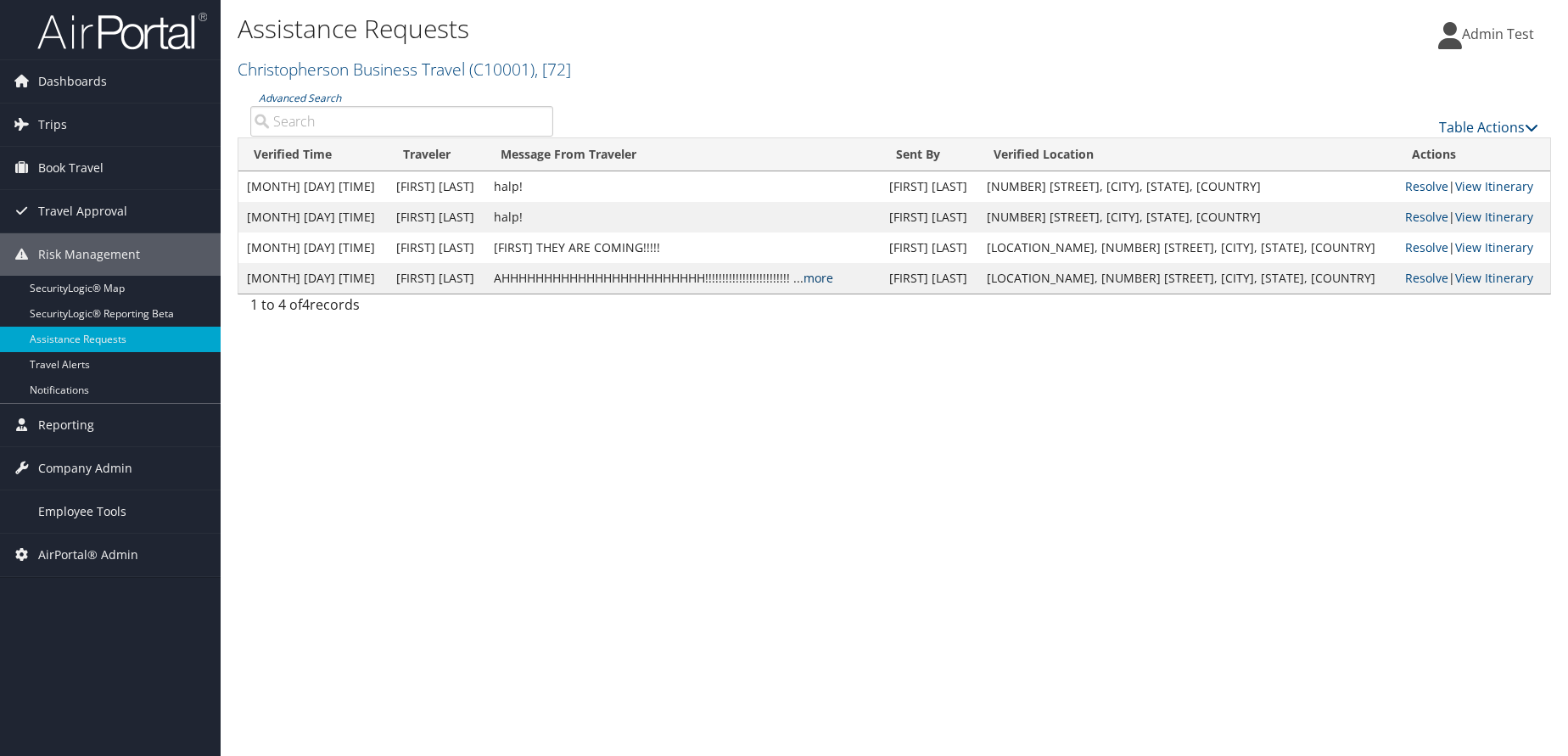 click on "more" at bounding box center (818, 277) 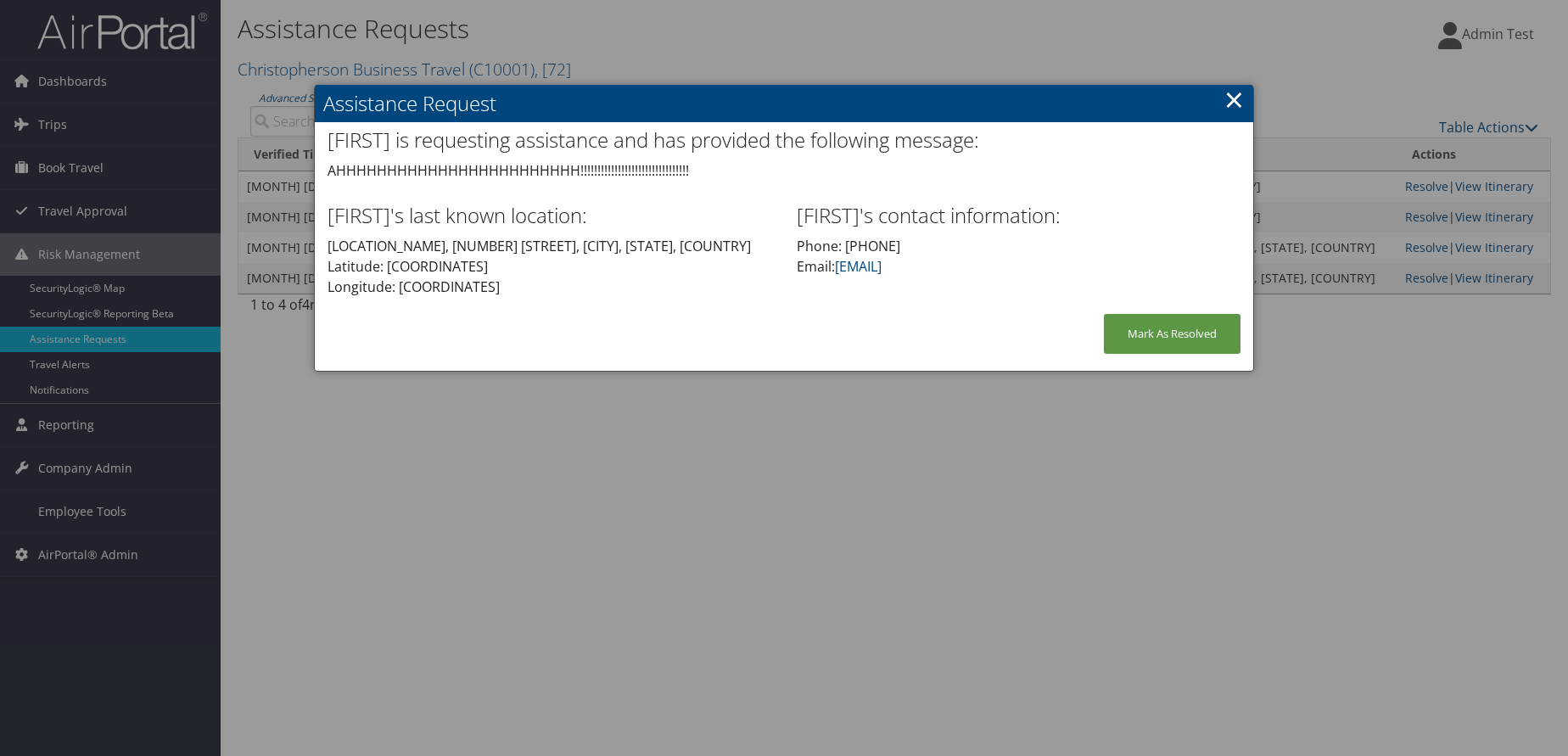 click on "×" at bounding box center [1234, 99] 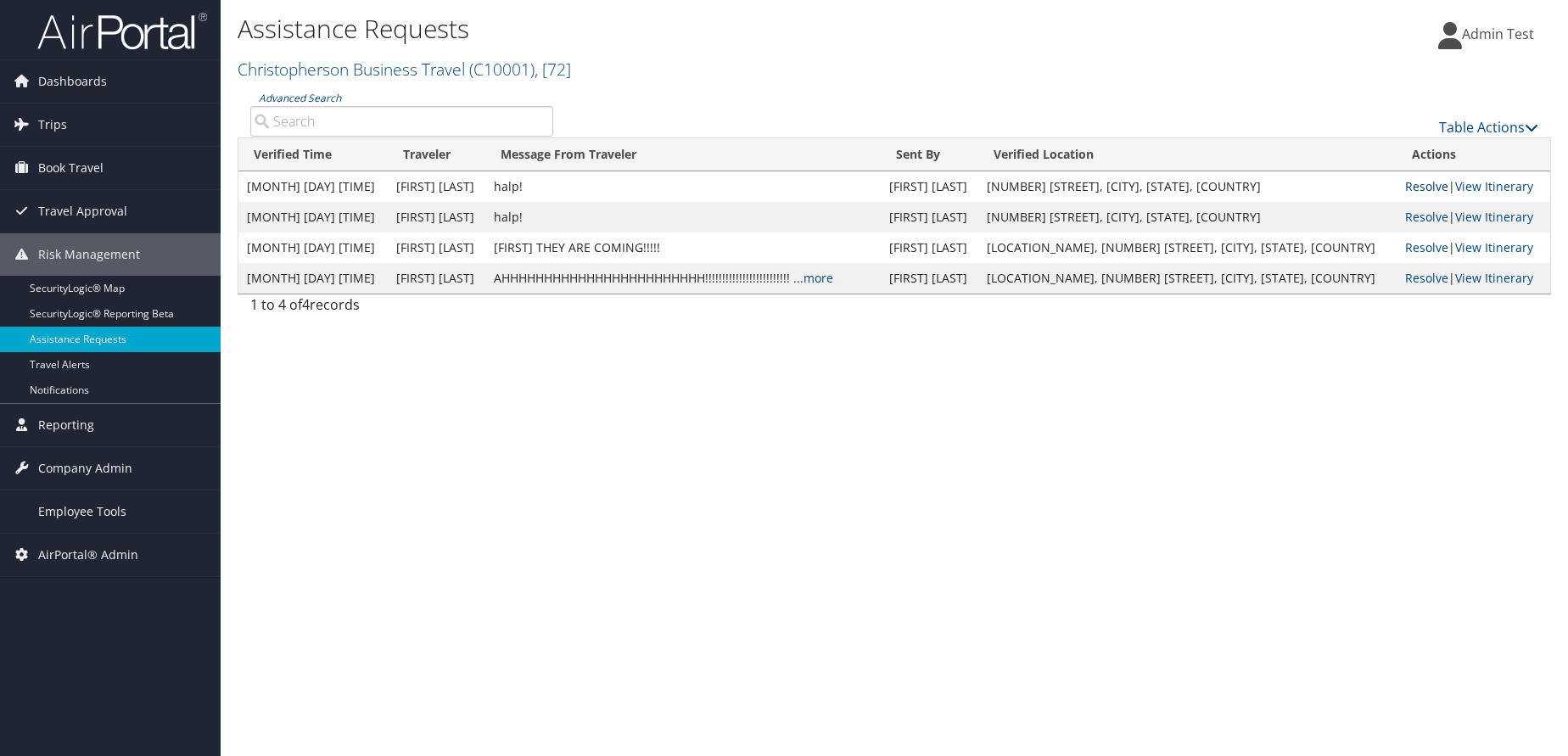 click on "Resolve" at bounding box center (1426, 186) 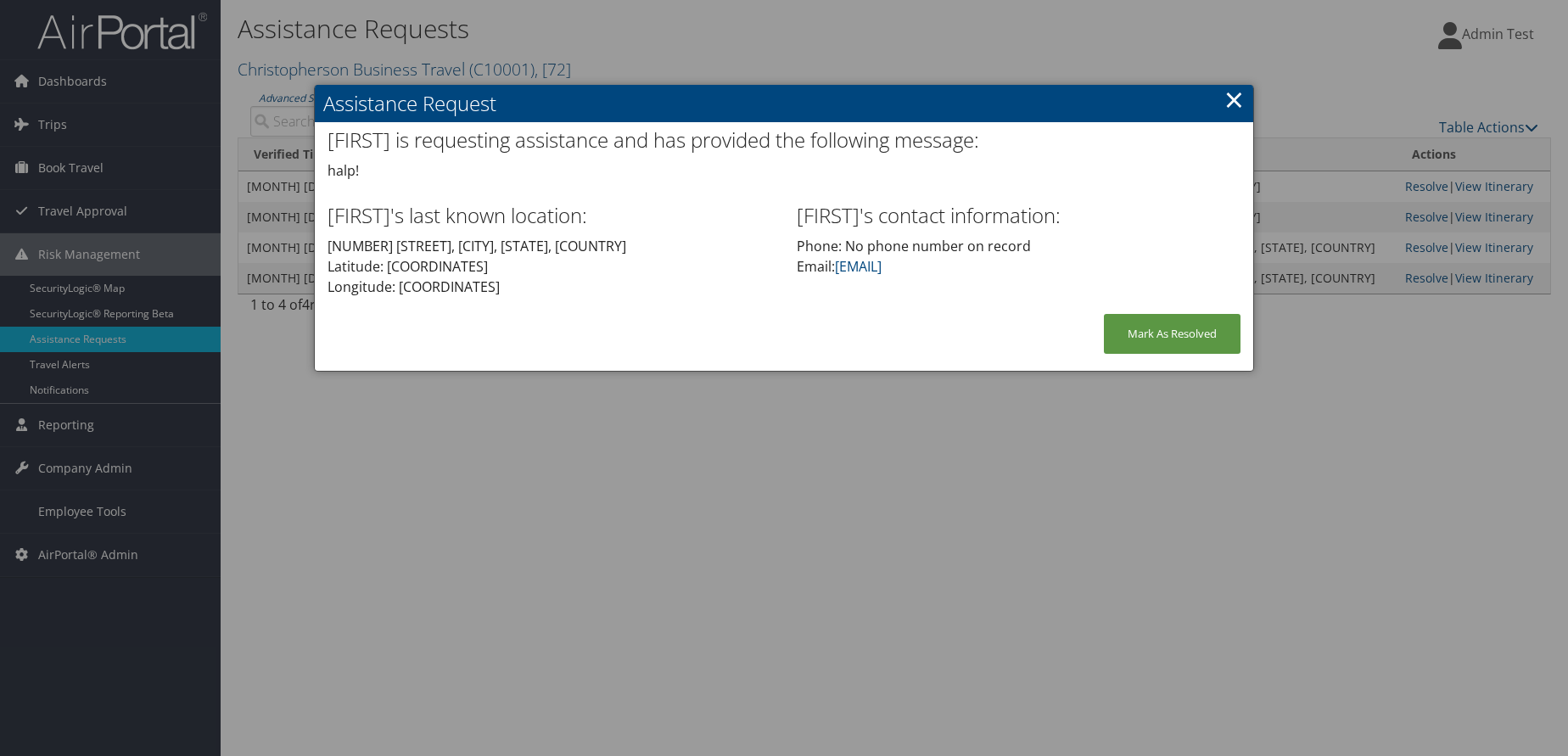 click on "×" at bounding box center [1234, 99] 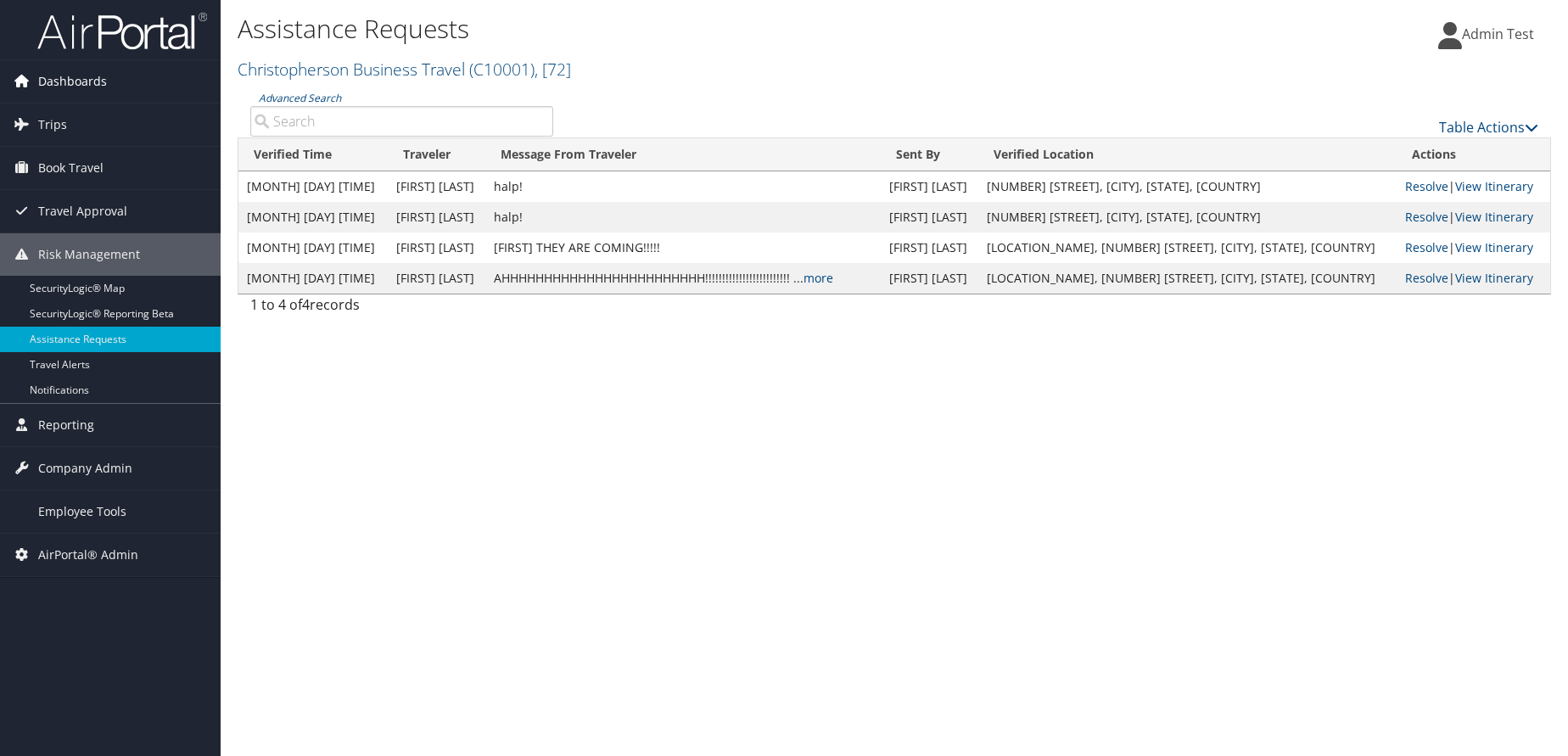 click on "Dashboards" at bounding box center [110, 81] 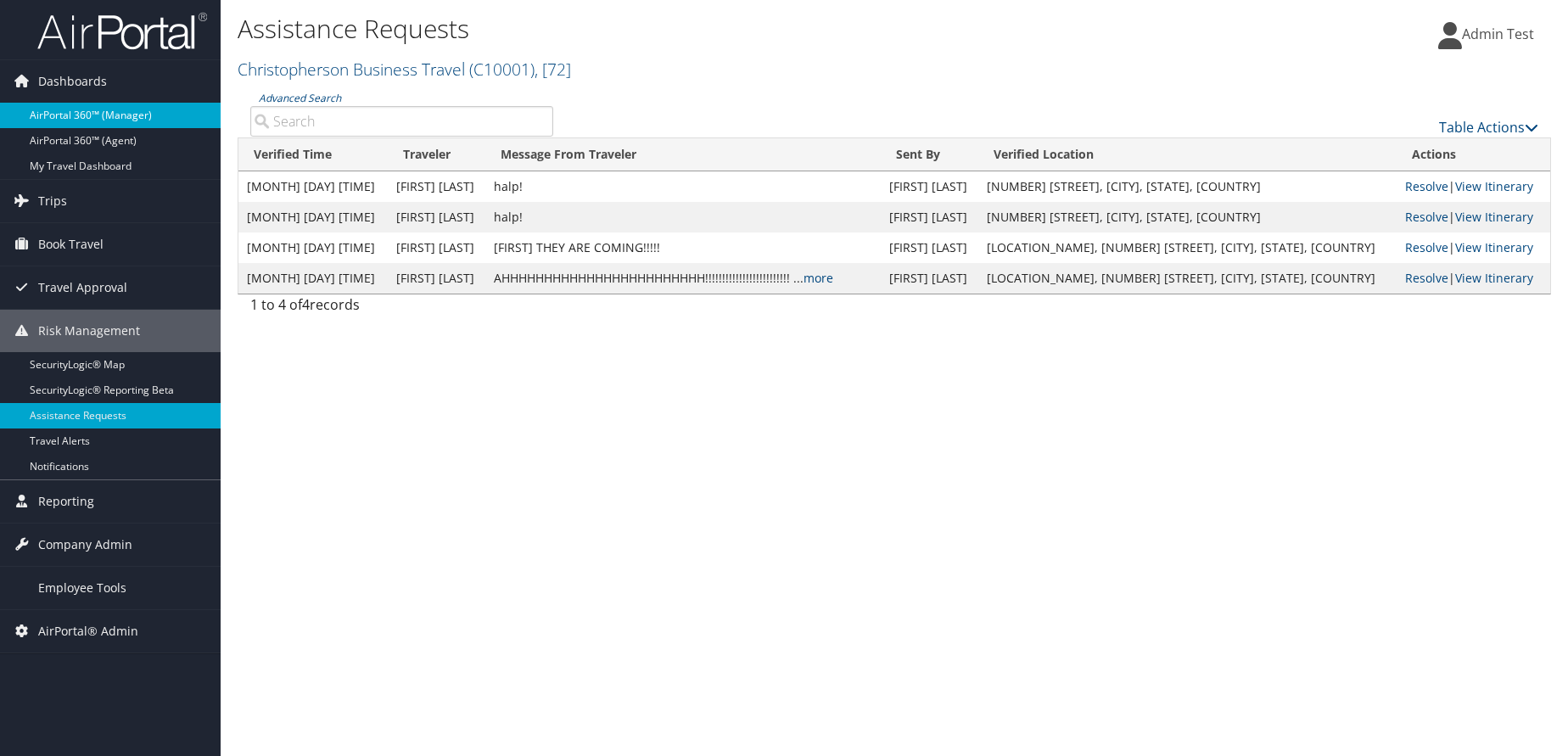 click on "AirPortal 360™ (Manager)" at bounding box center (110, 115) 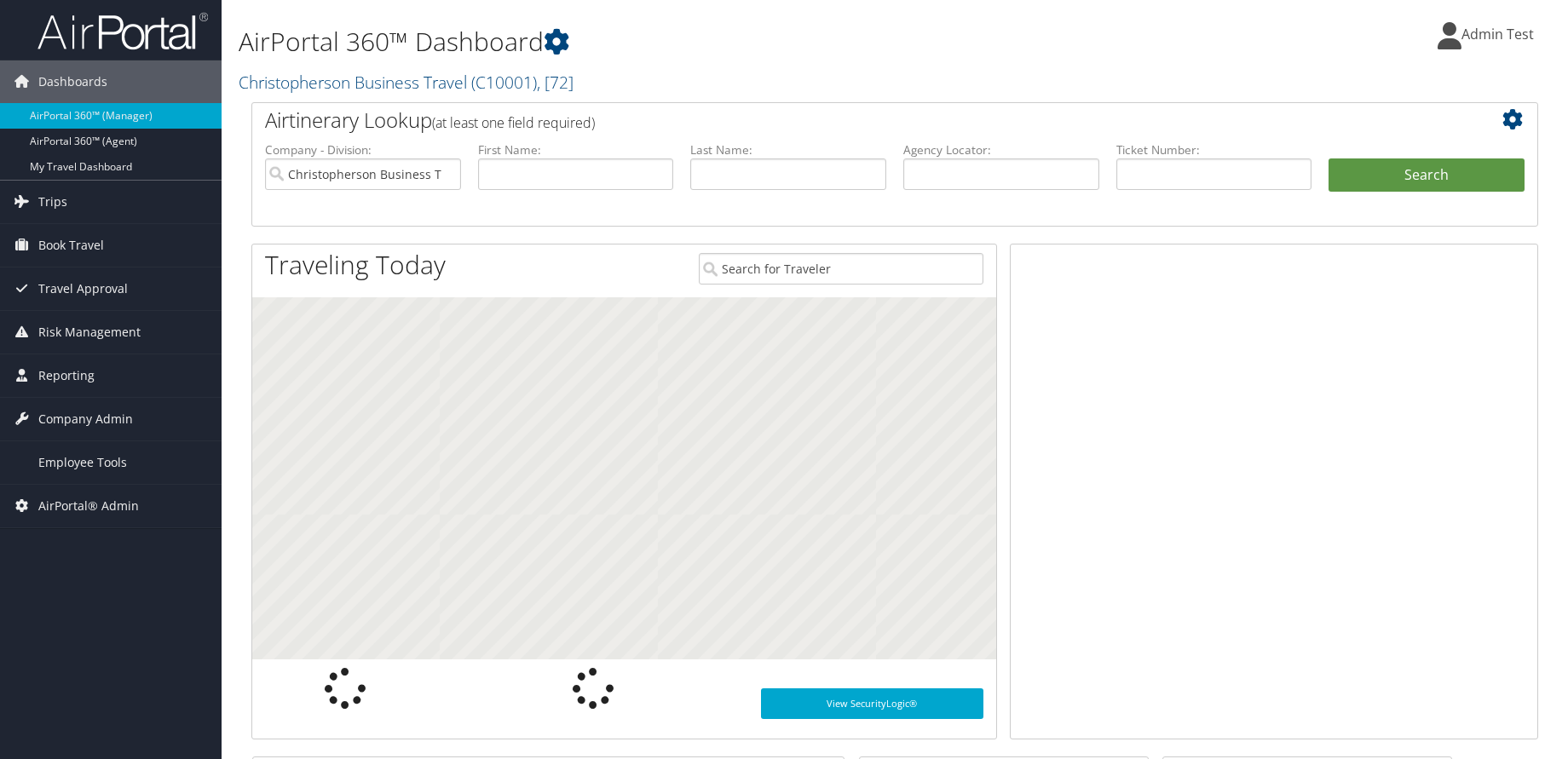 scroll, scrollTop: 0, scrollLeft: 0, axis: both 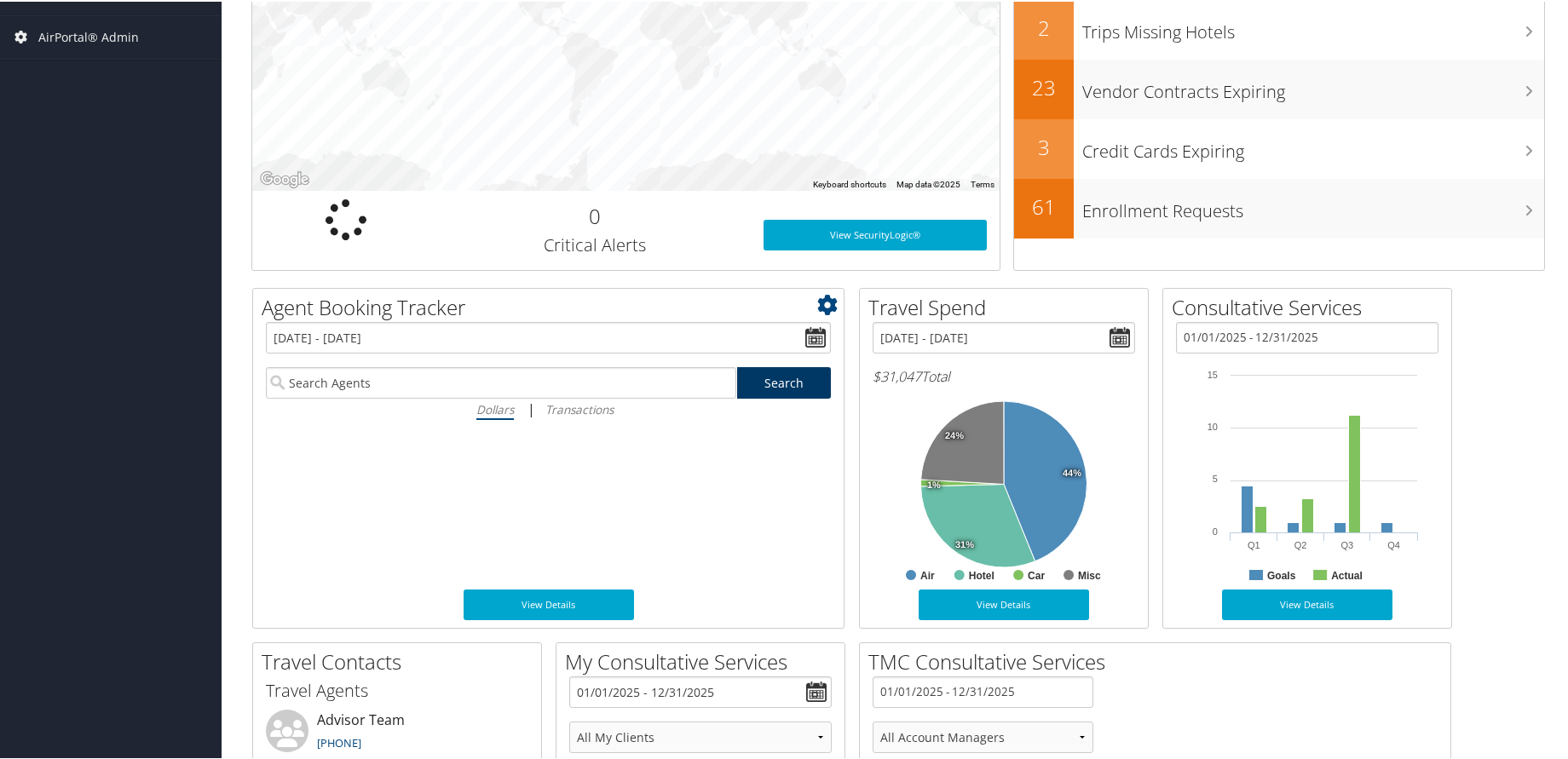 click on "Search" at bounding box center [784, 381] 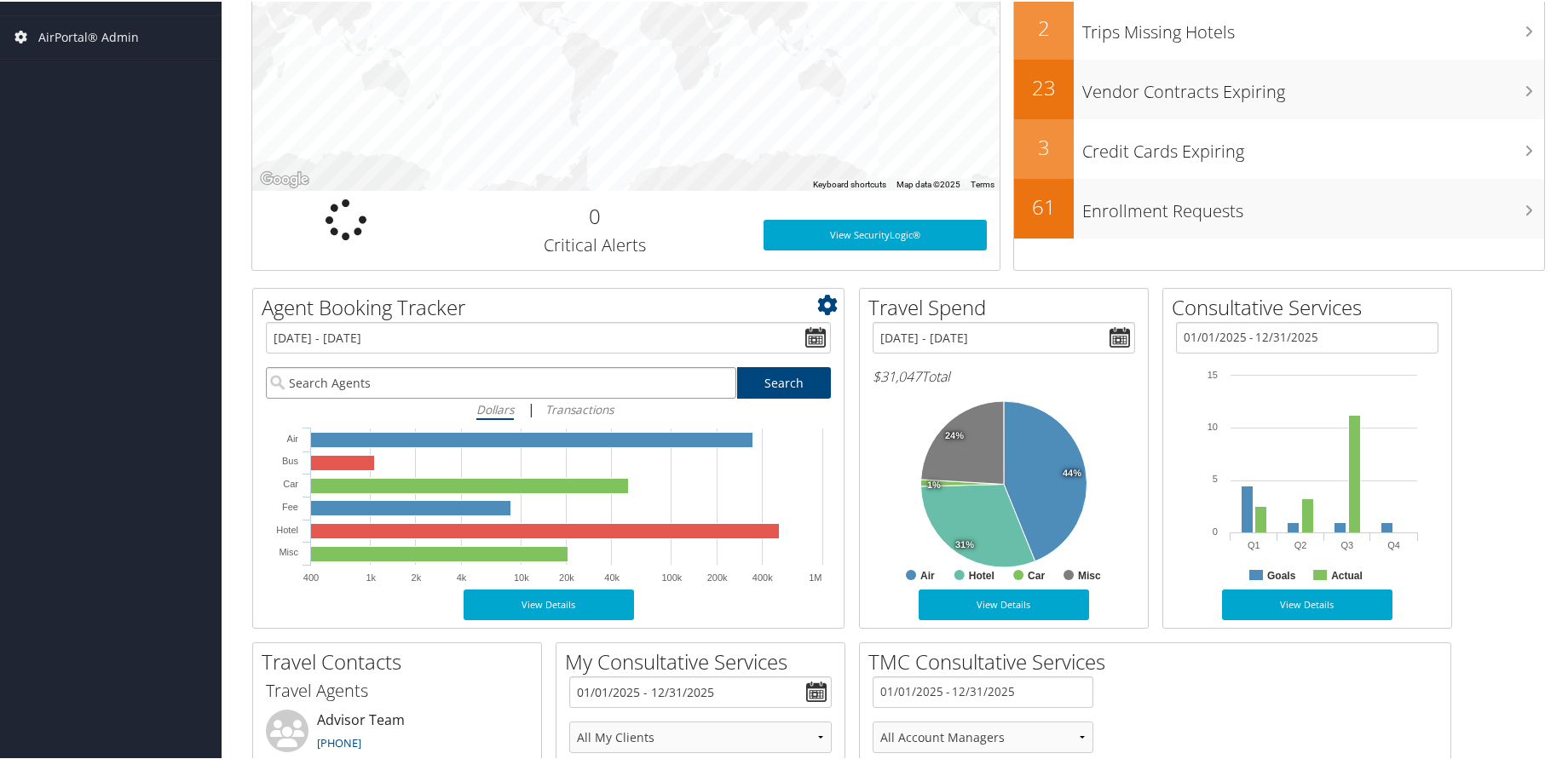 click at bounding box center [501, 381] 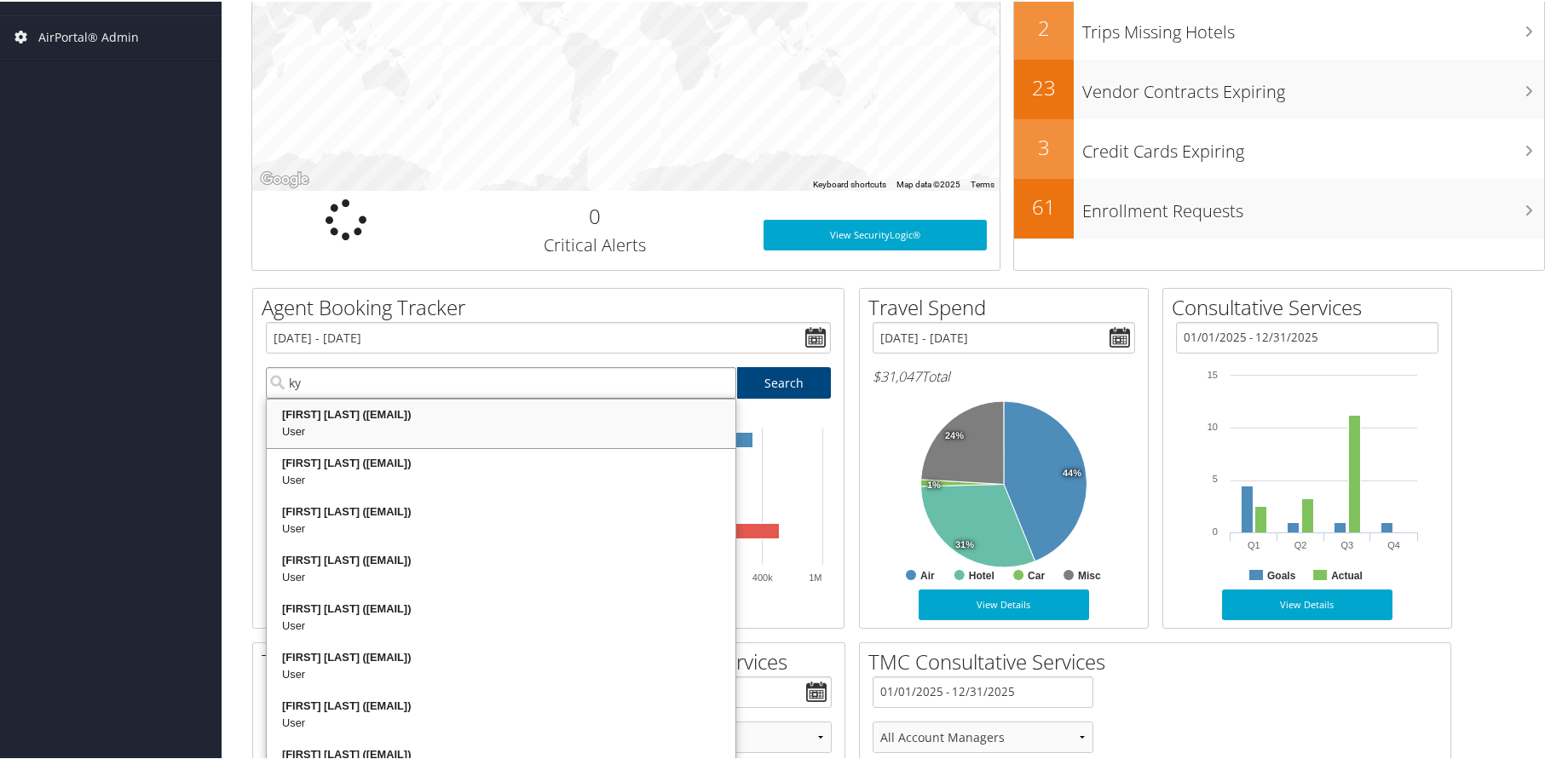 click on "Abhilash Kyatham (abhilash.kyatham@test822077.com)" at bounding box center [501, 413] 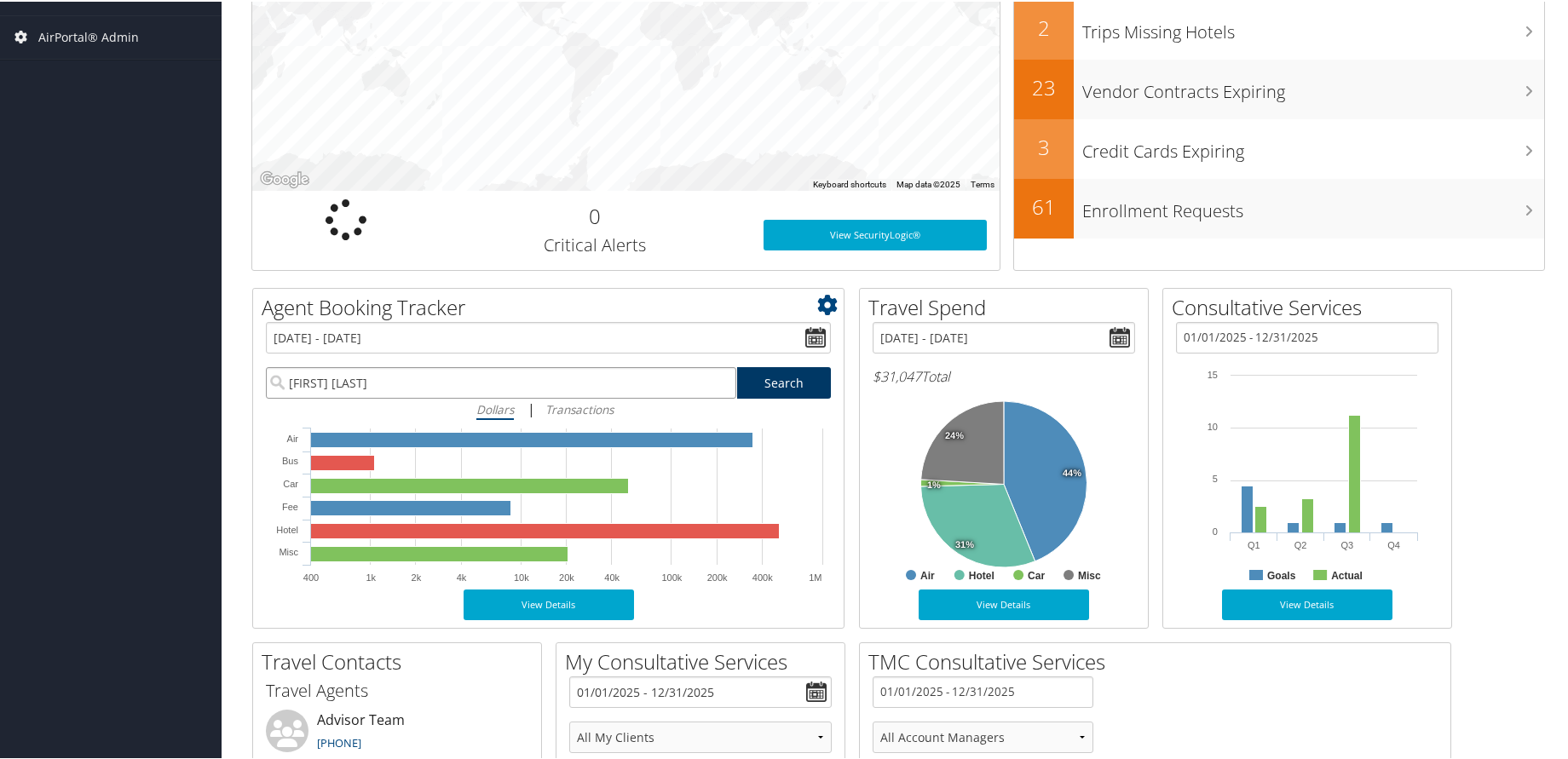 type on "Abhilash Kyatham" 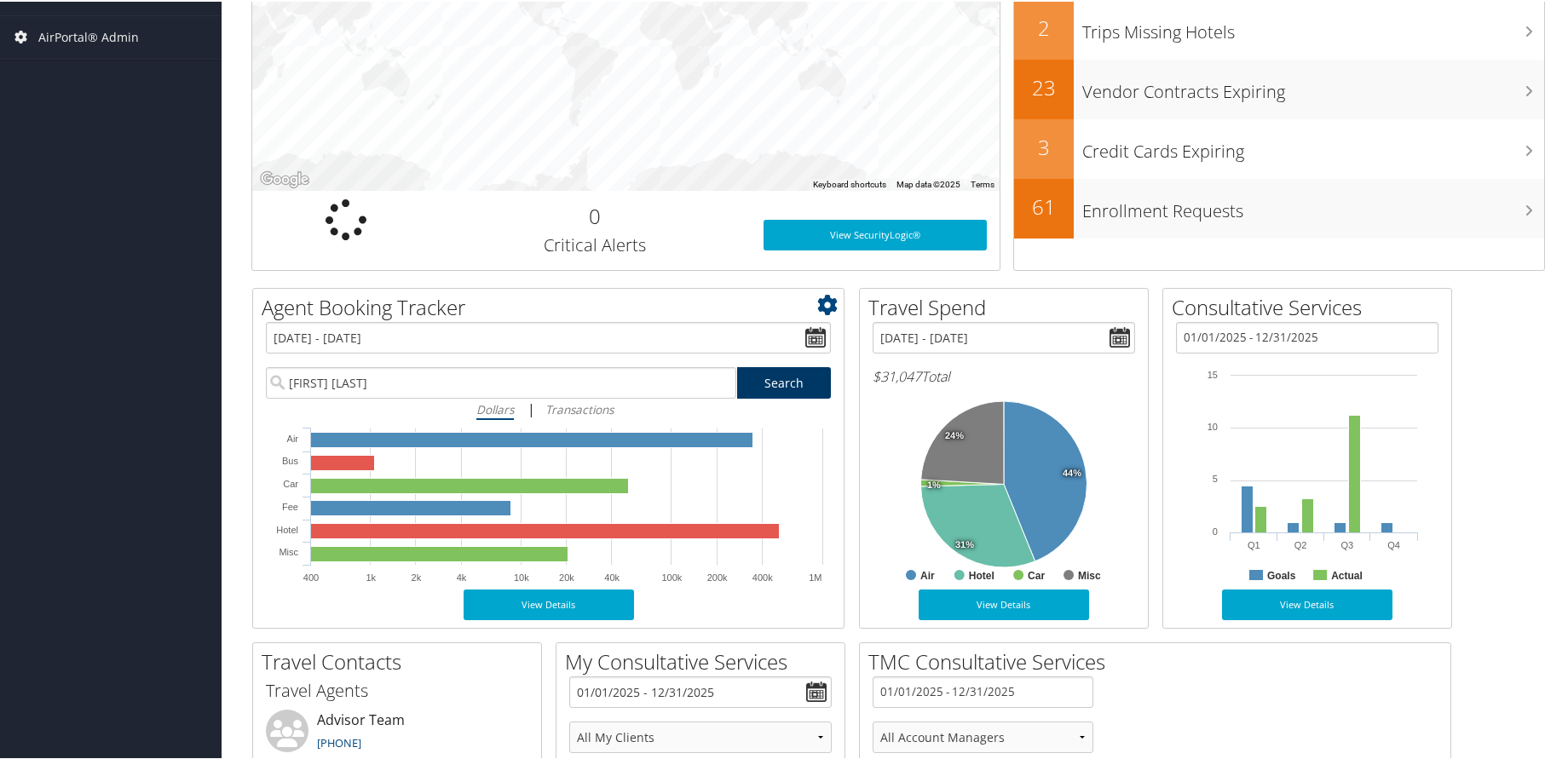 click on "Search" at bounding box center [784, 381] 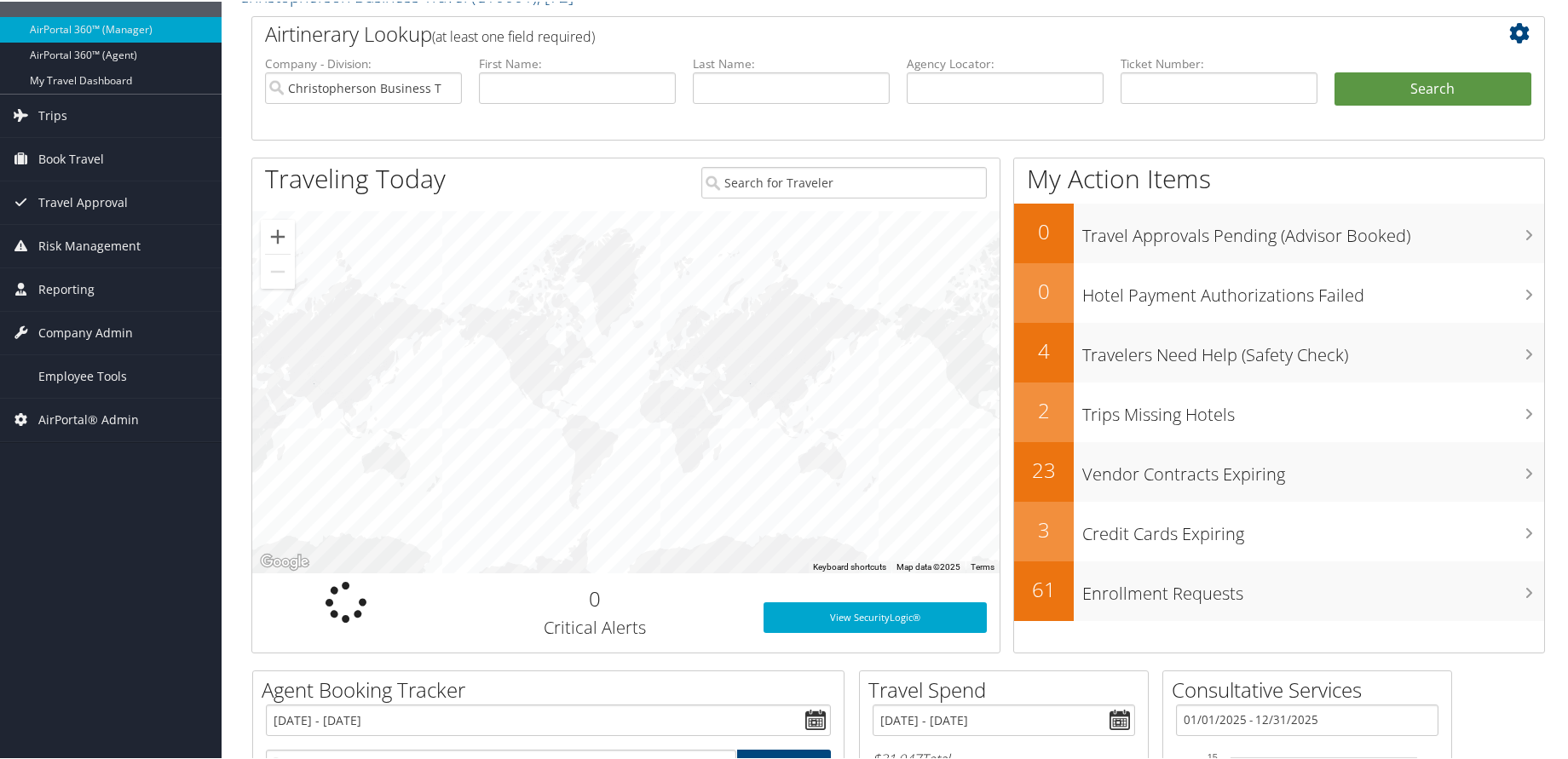 scroll, scrollTop: 0, scrollLeft: 0, axis: both 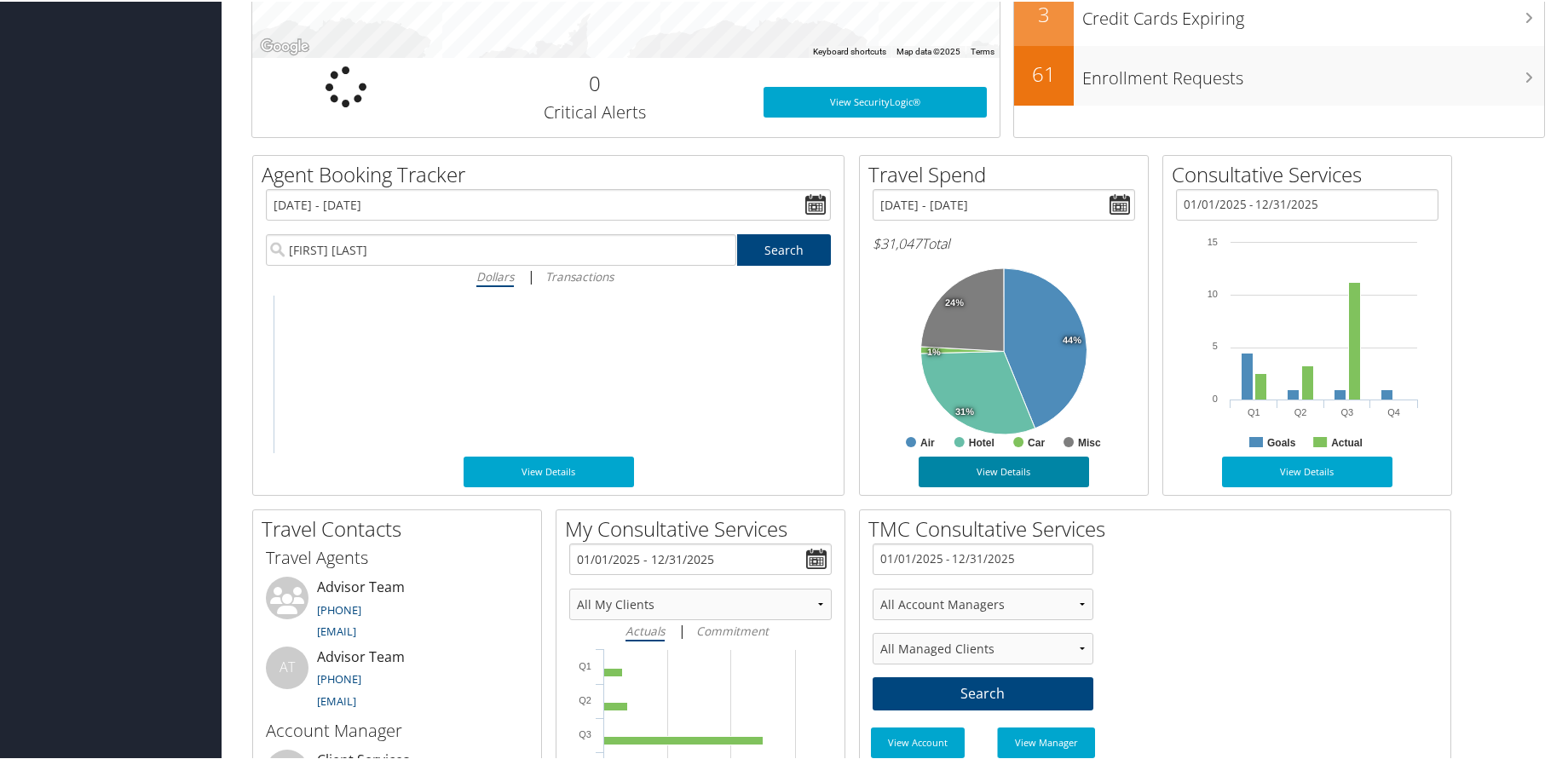 click on "View Details" at bounding box center [1004, 470] 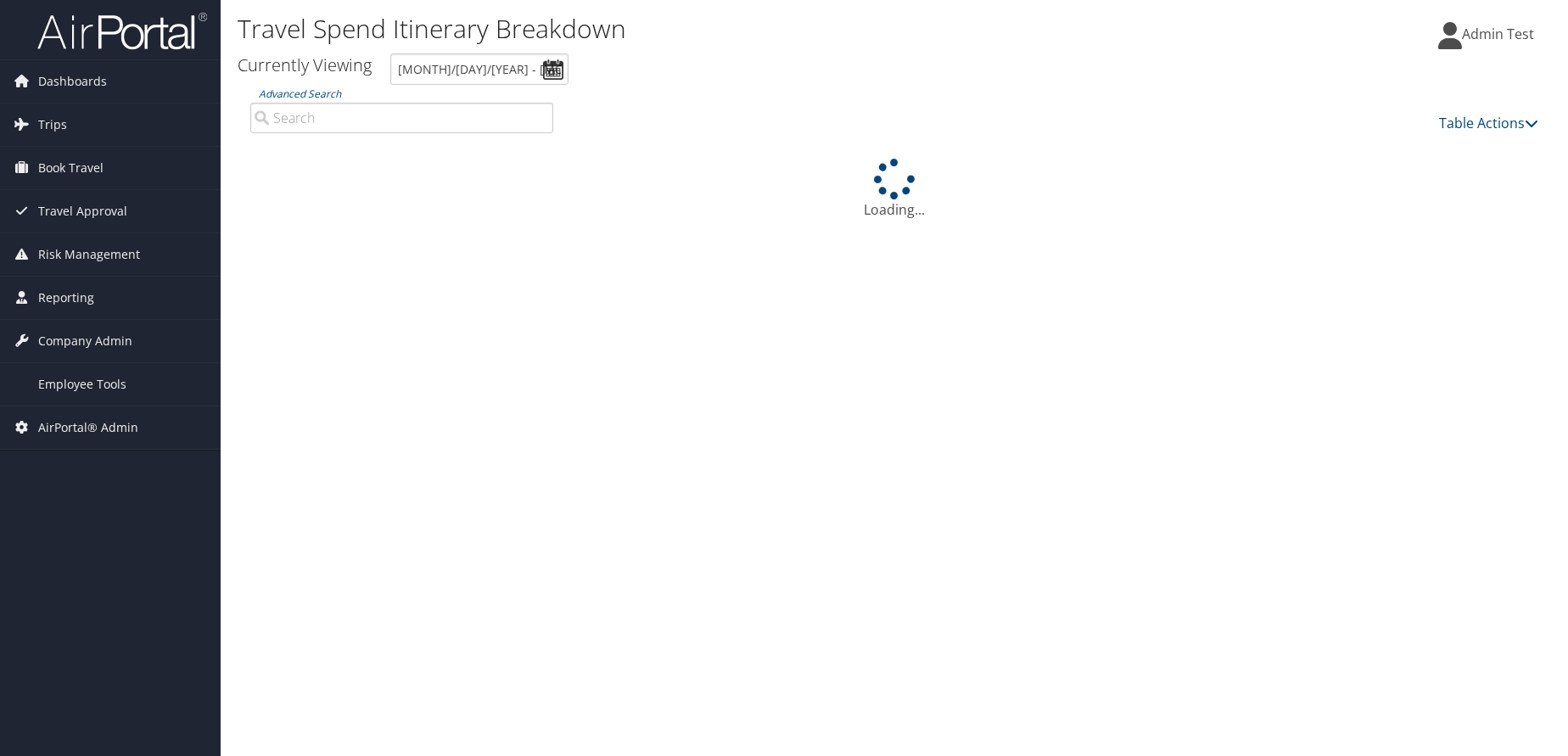 scroll, scrollTop: 0, scrollLeft: 0, axis: both 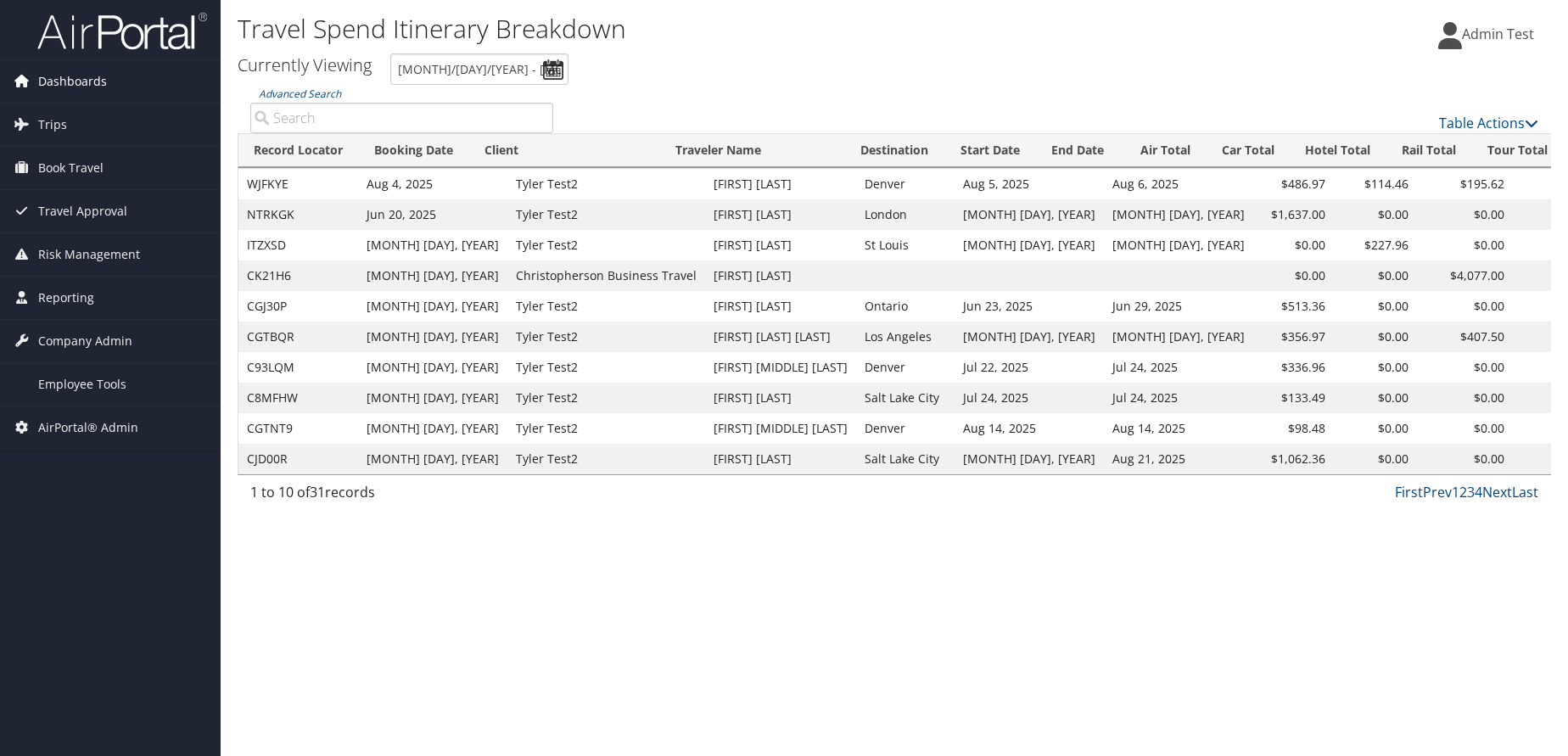 click on "Dashboards" at bounding box center [110, 81] 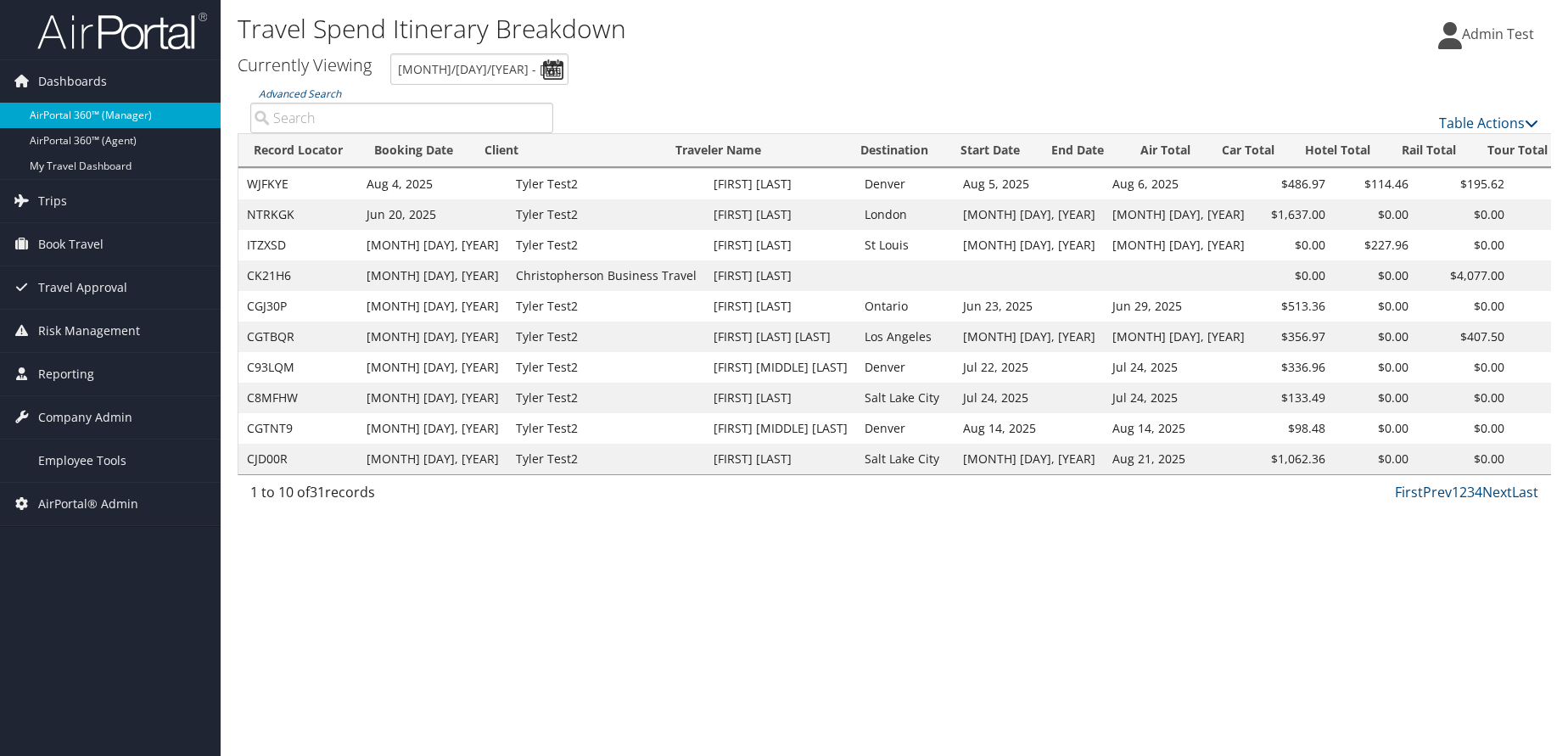 click on "AirPortal 360™ (Manager)" at bounding box center (110, 115) 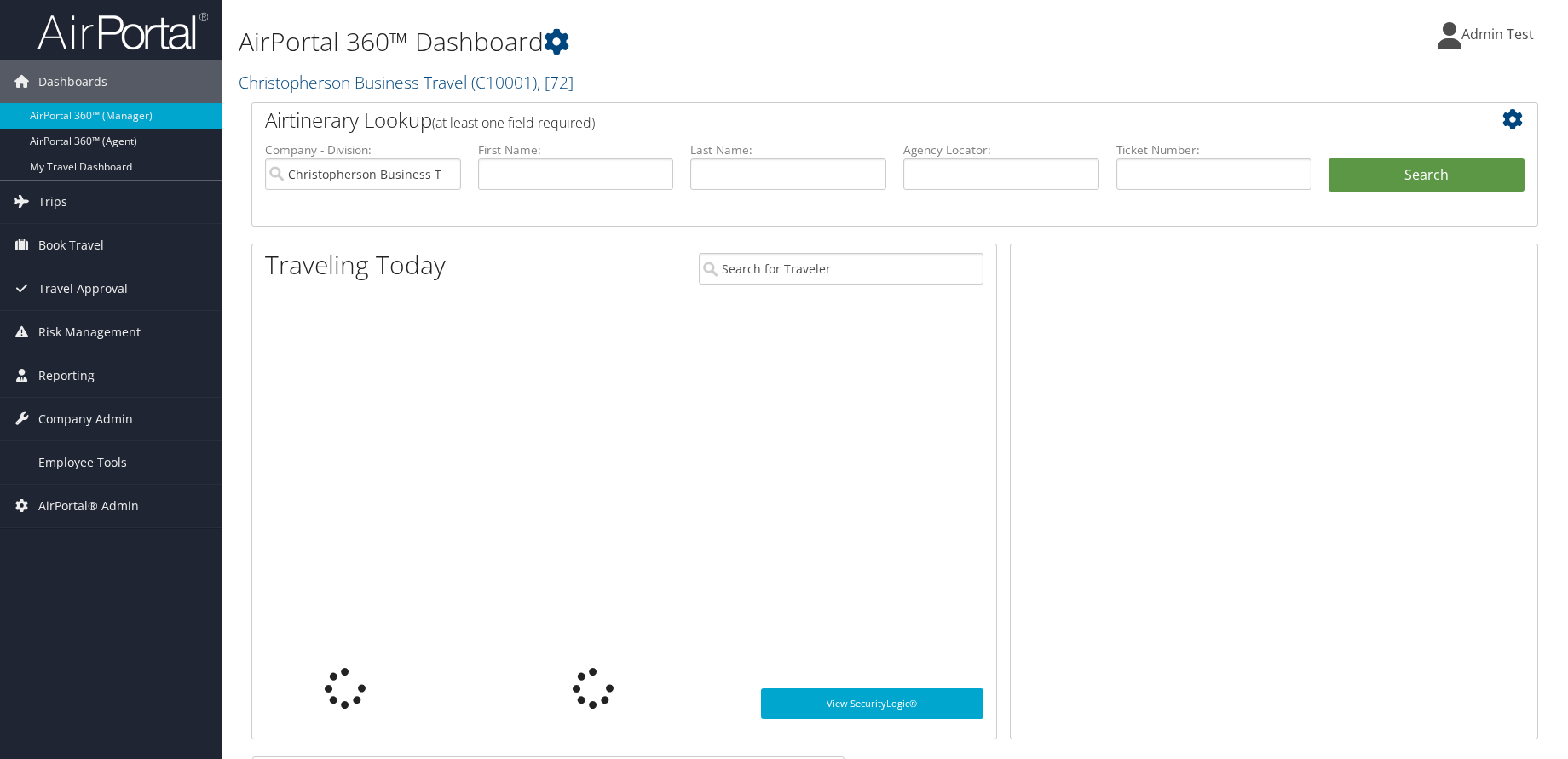 scroll, scrollTop: 0, scrollLeft: 0, axis: both 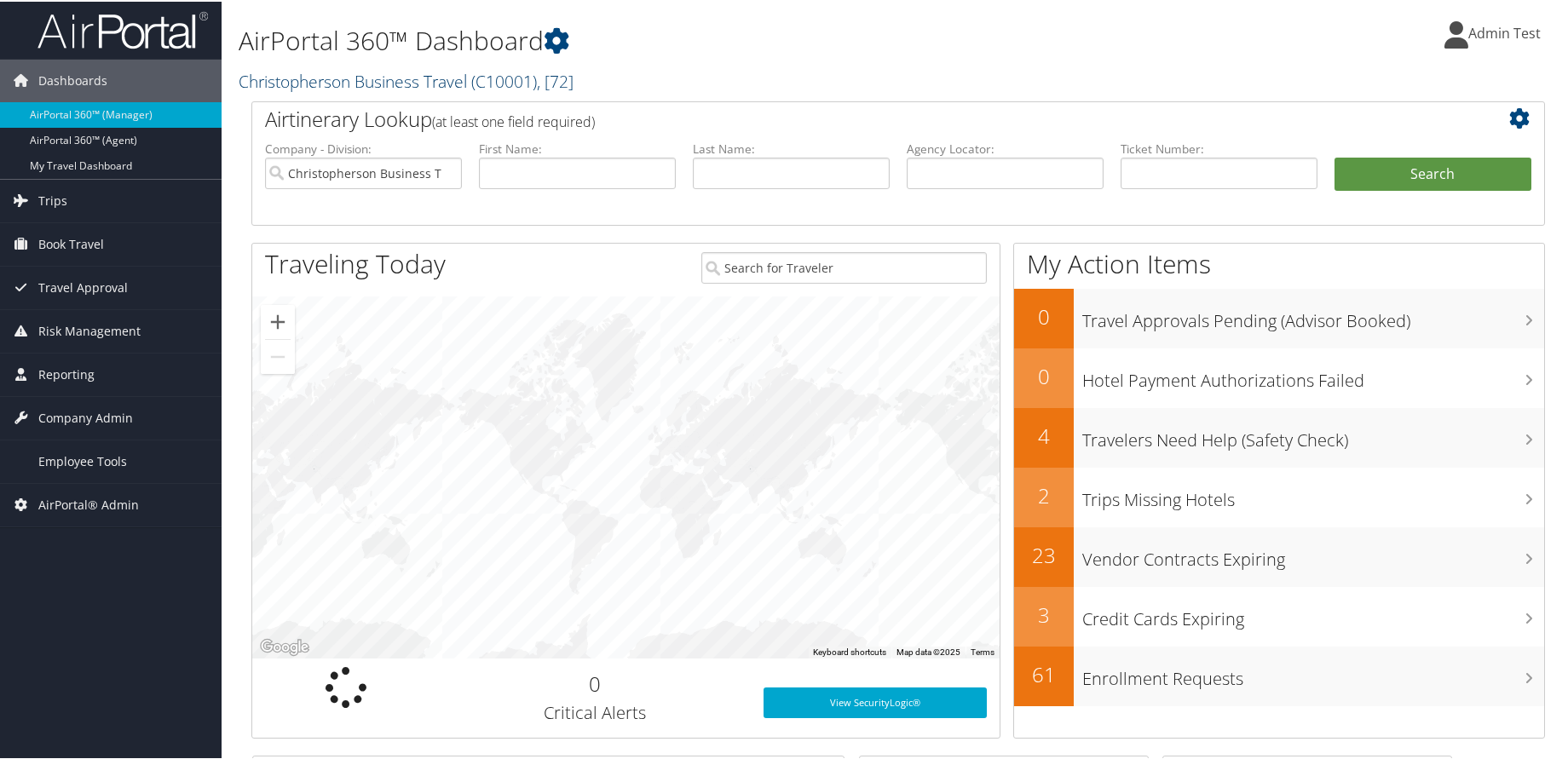 click on "( C10001 )" at bounding box center (504, 79) 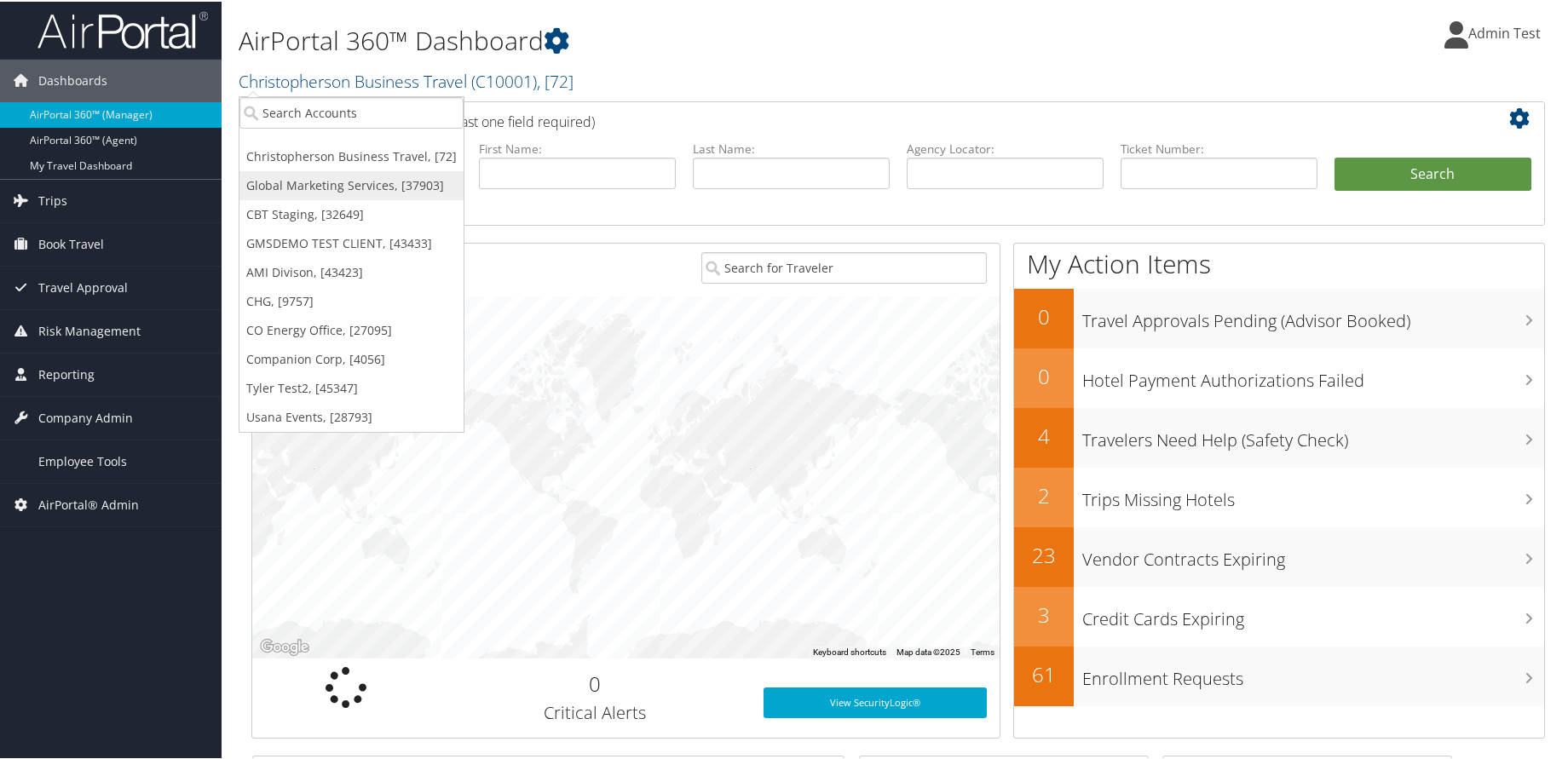 click on "Global Marketing Services, [37903]" at bounding box center (351, 184) 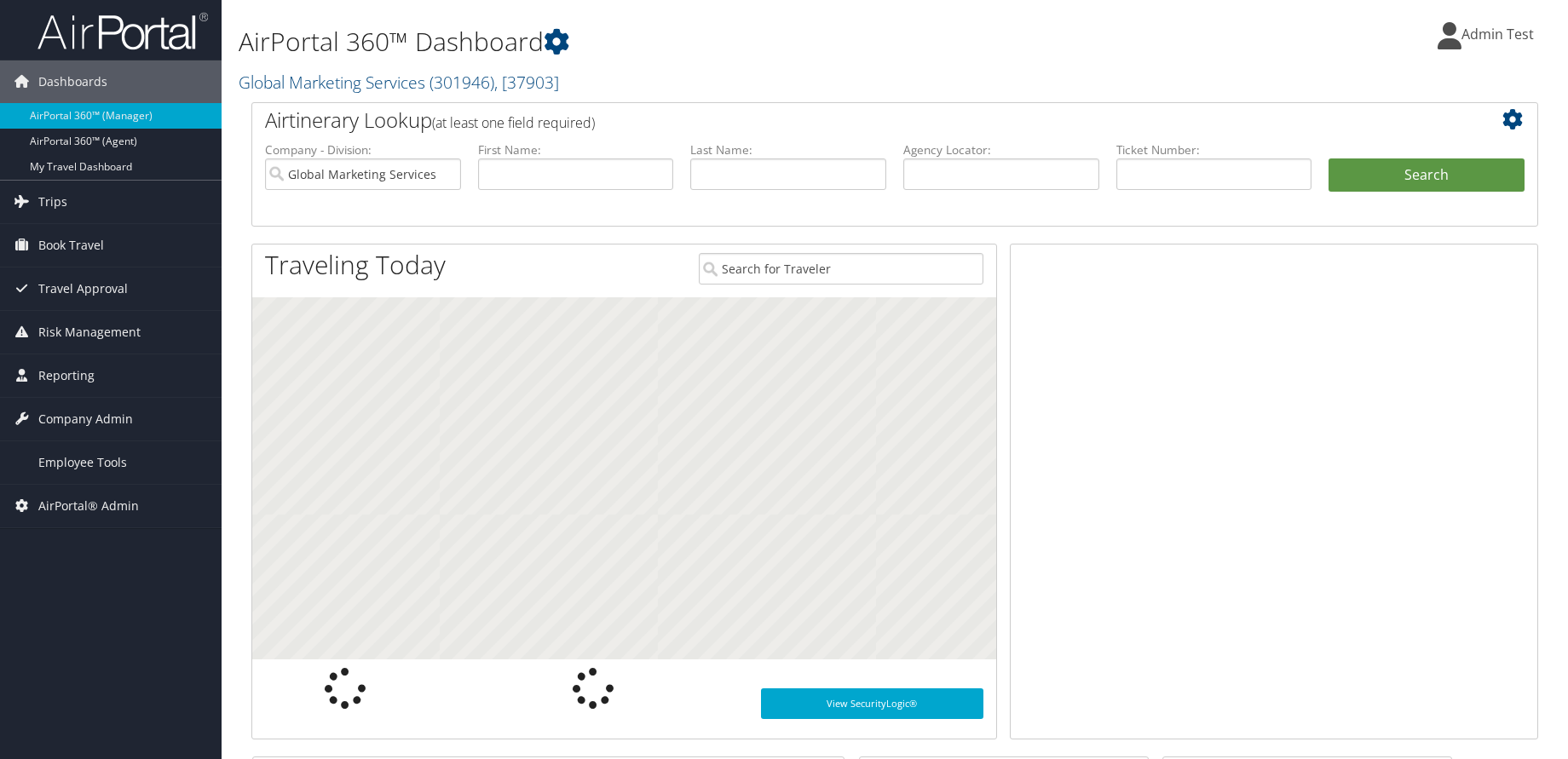 scroll, scrollTop: 0, scrollLeft: 0, axis: both 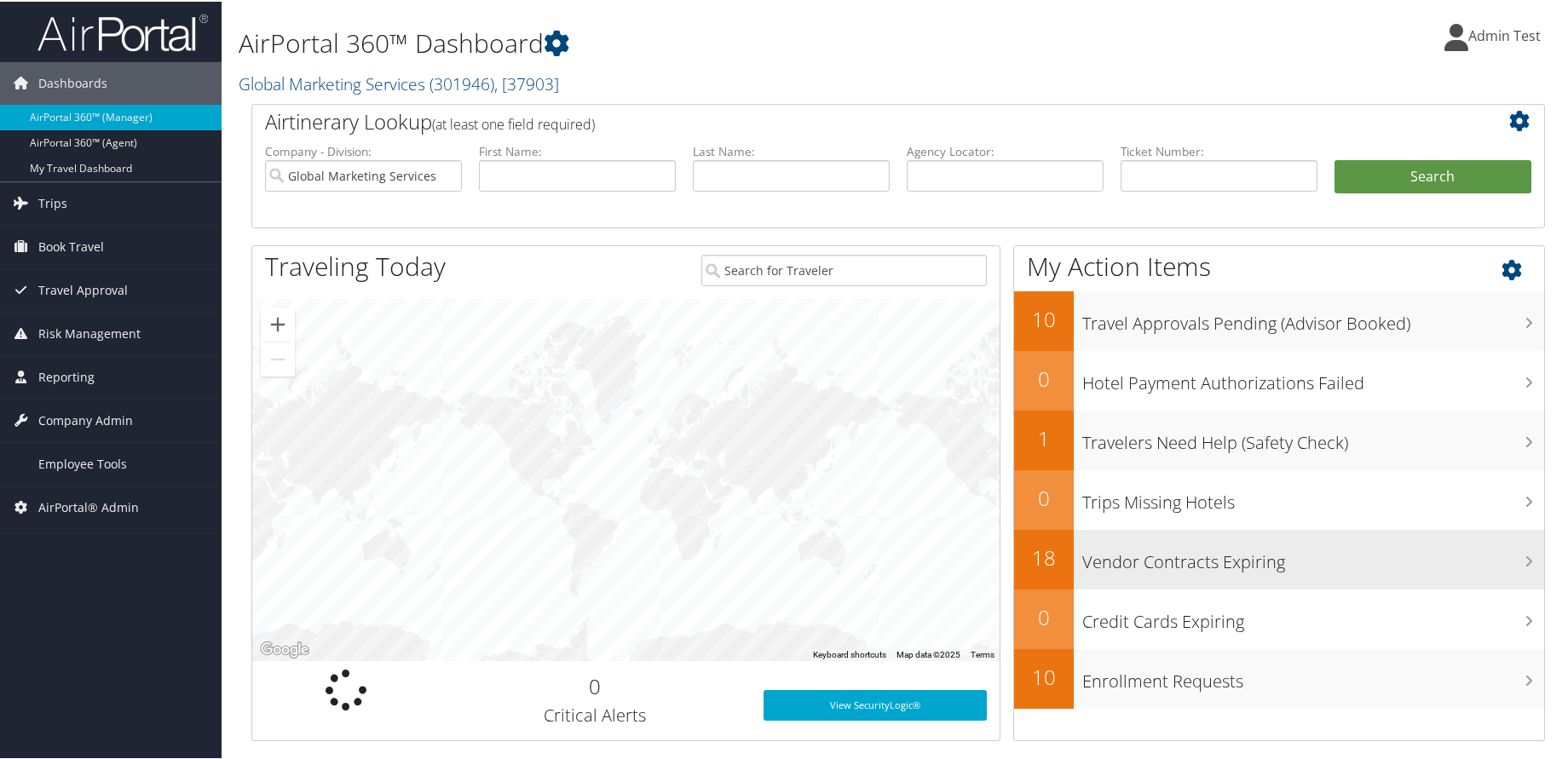 click on "Vendor Contracts Expiring" at bounding box center (1313, 556) 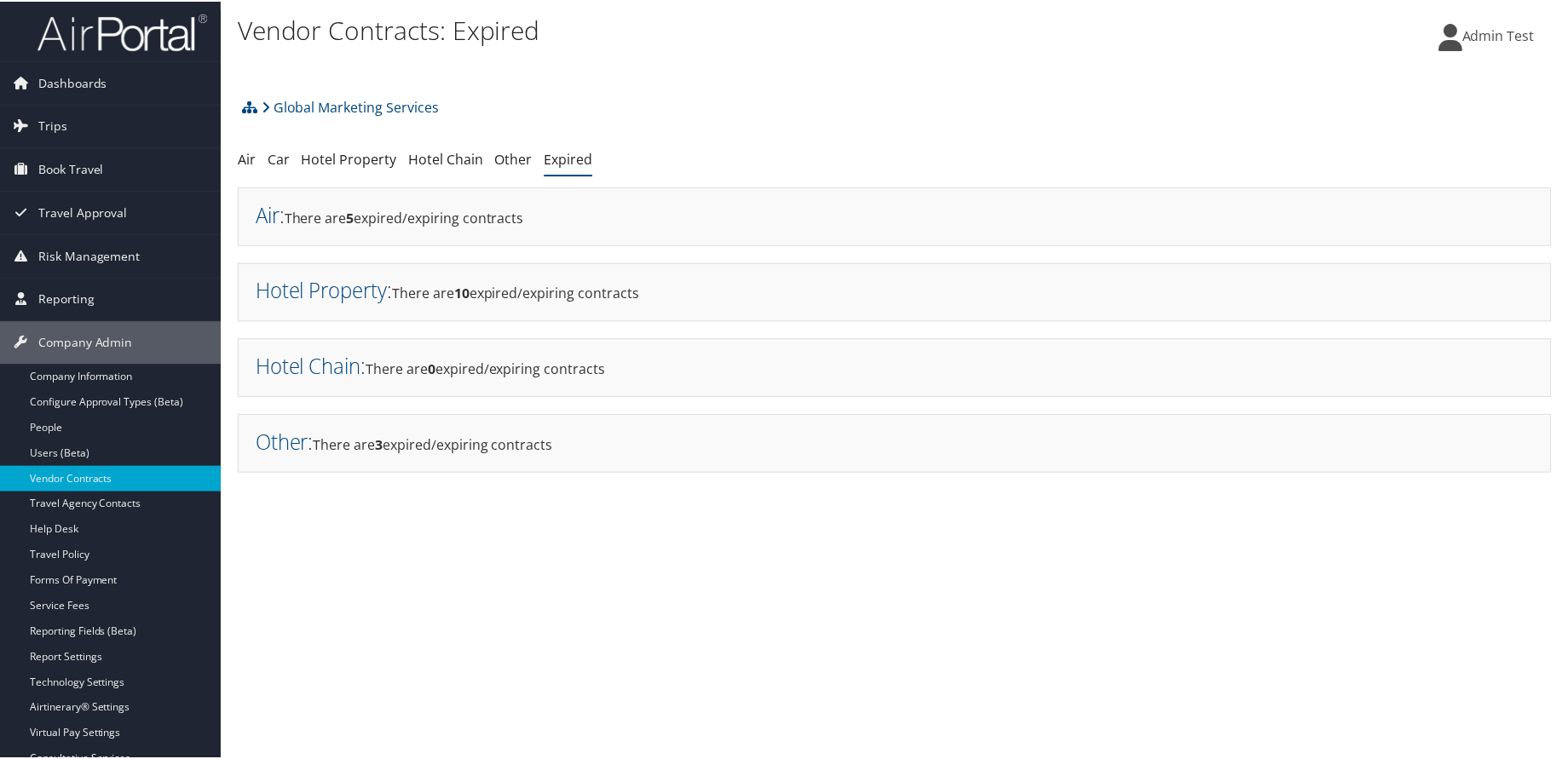 scroll, scrollTop: 0, scrollLeft: 0, axis: both 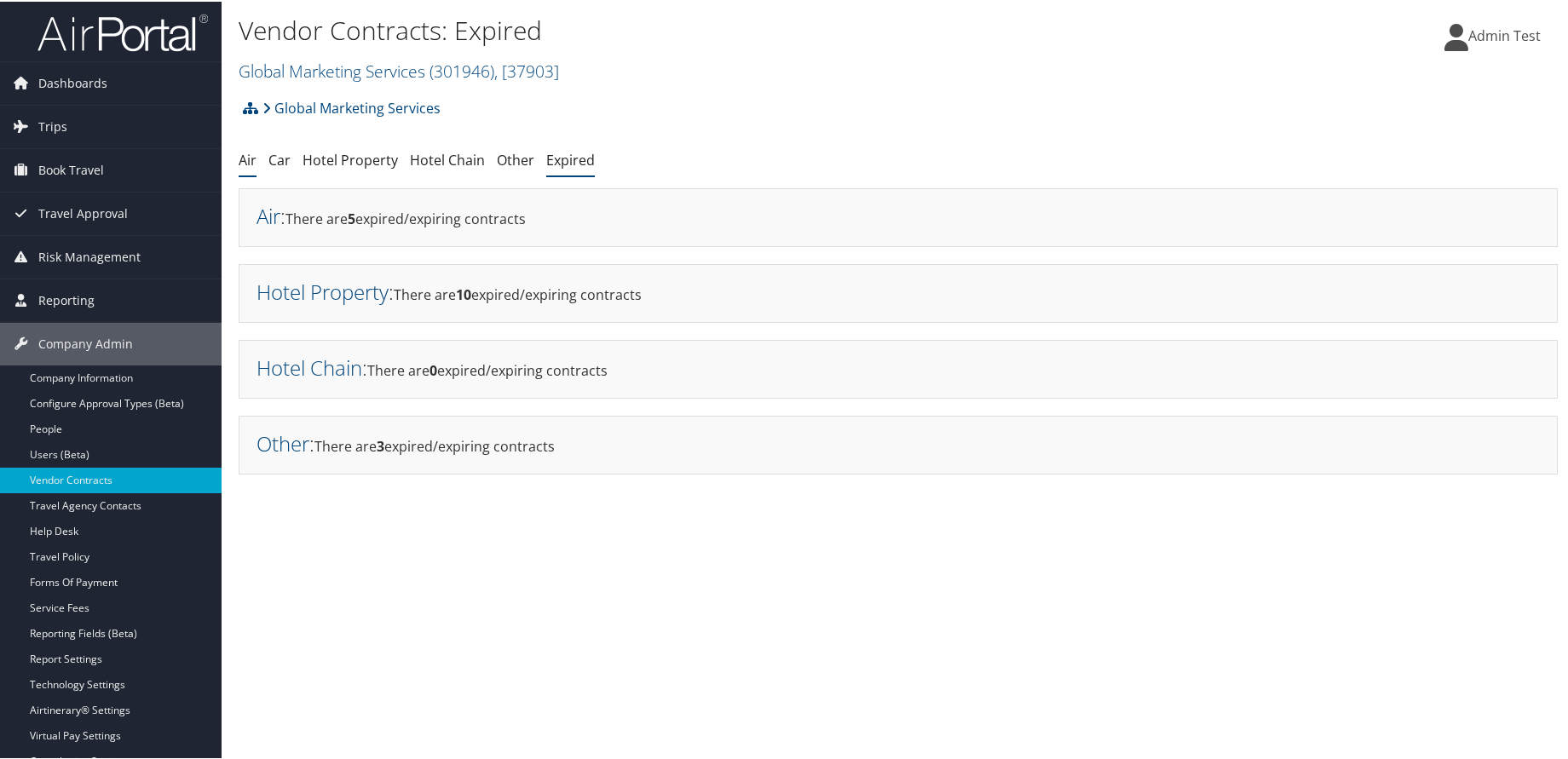 click on "Air" at bounding box center [247, 158] 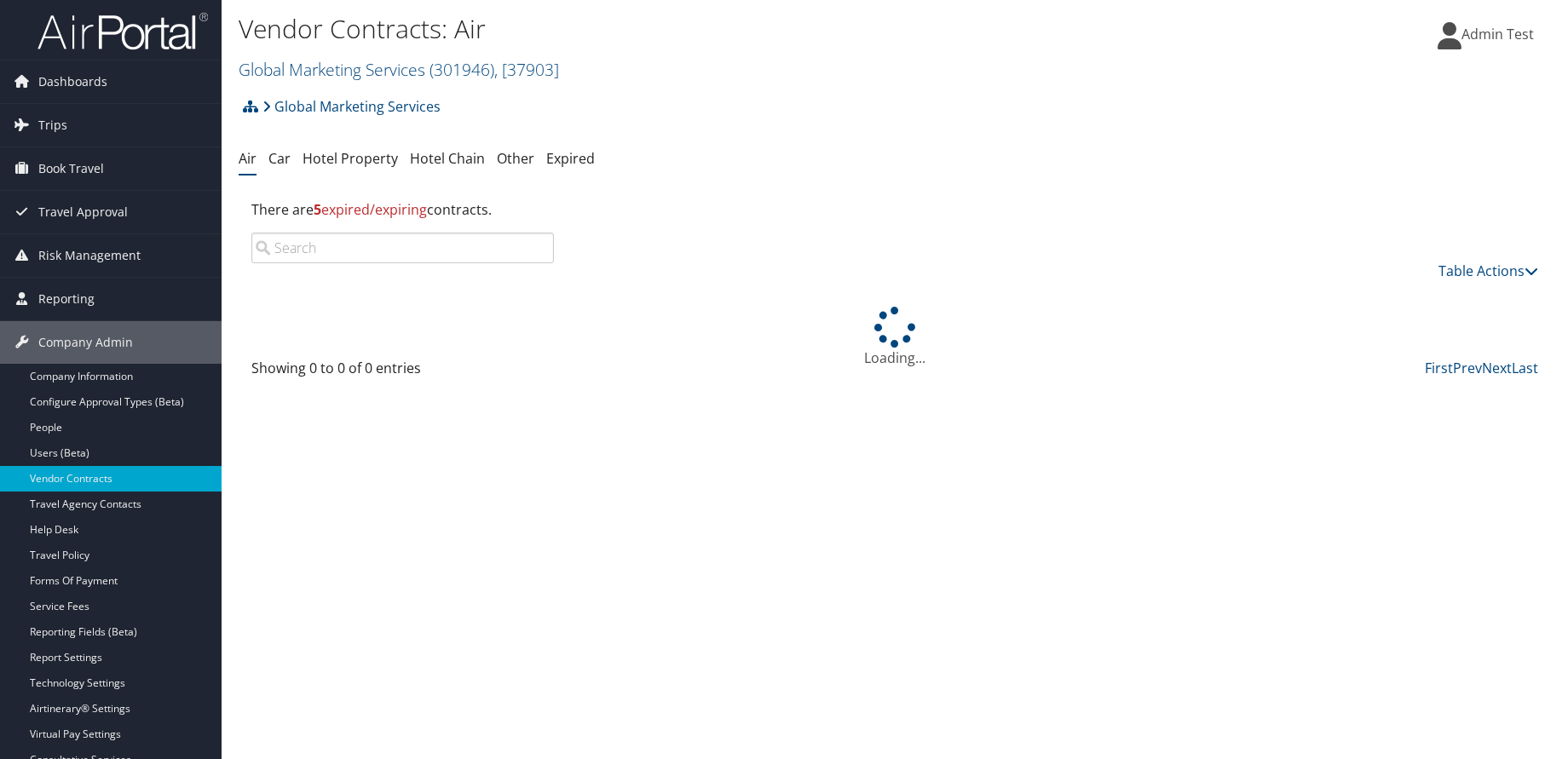 scroll, scrollTop: 0, scrollLeft: 0, axis: both 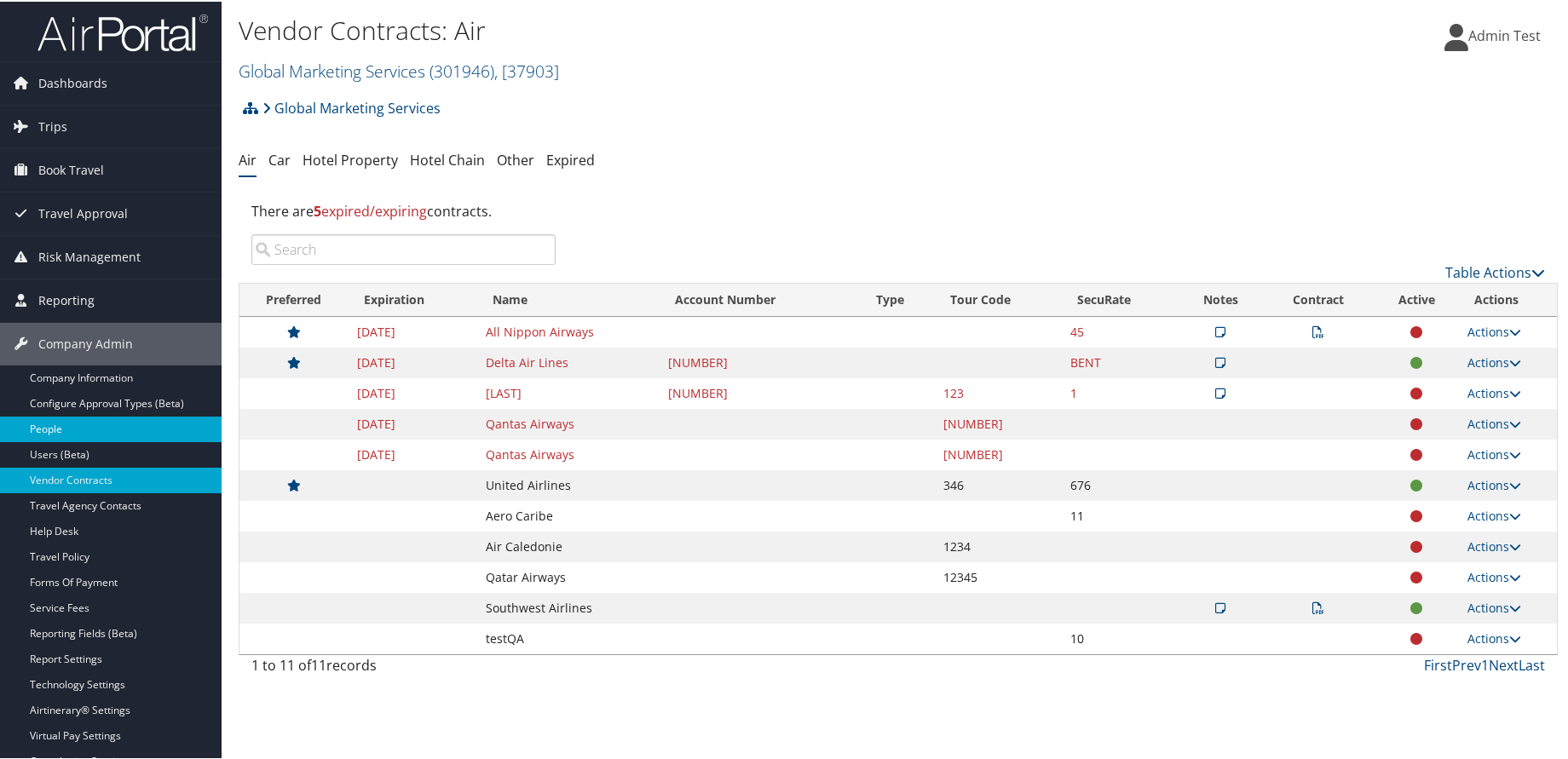 click on "People" at bounding box center (111, 428) 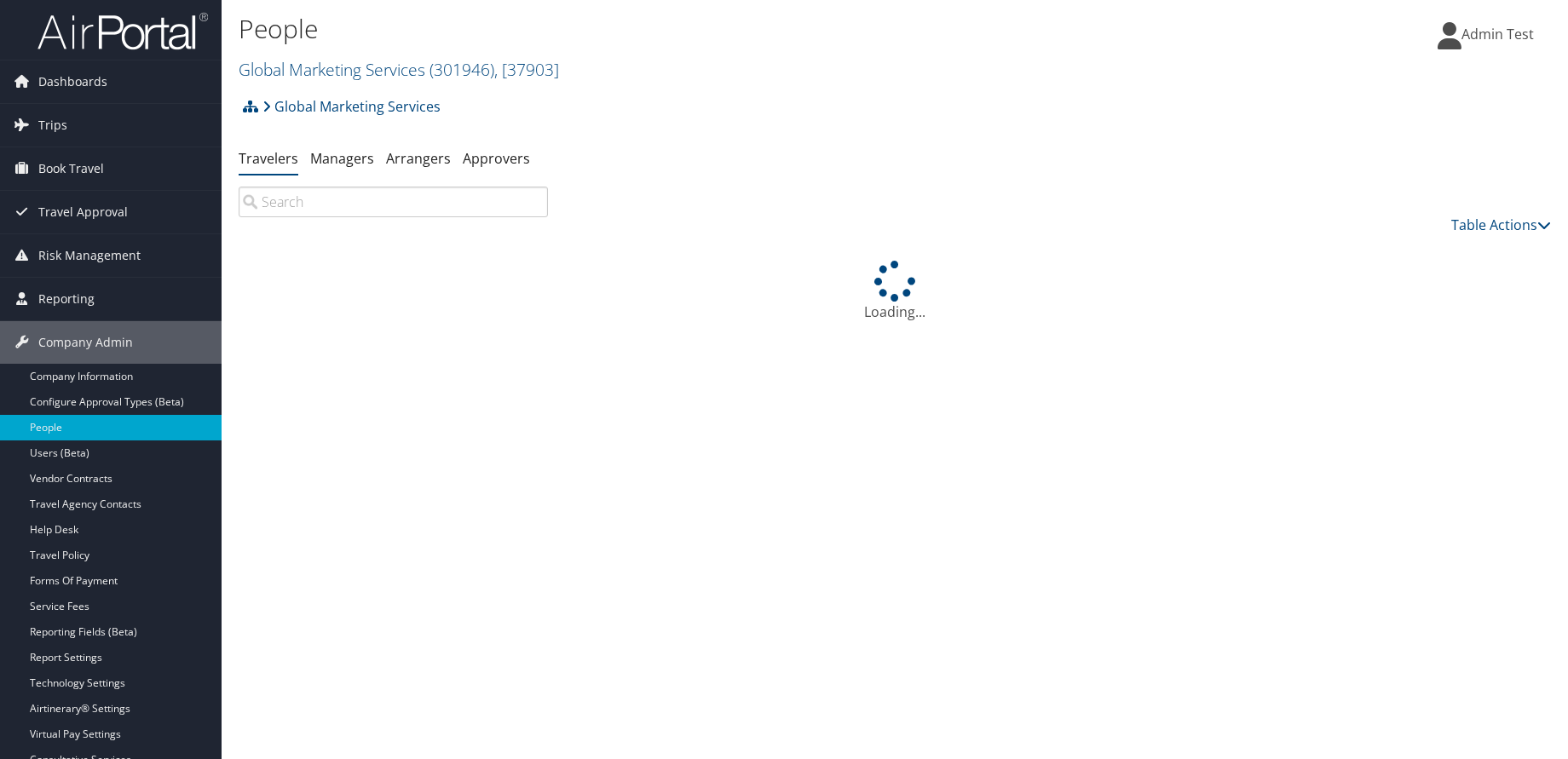 scroll, scrollTop: 0, scrollLeft: 0, axis: both 